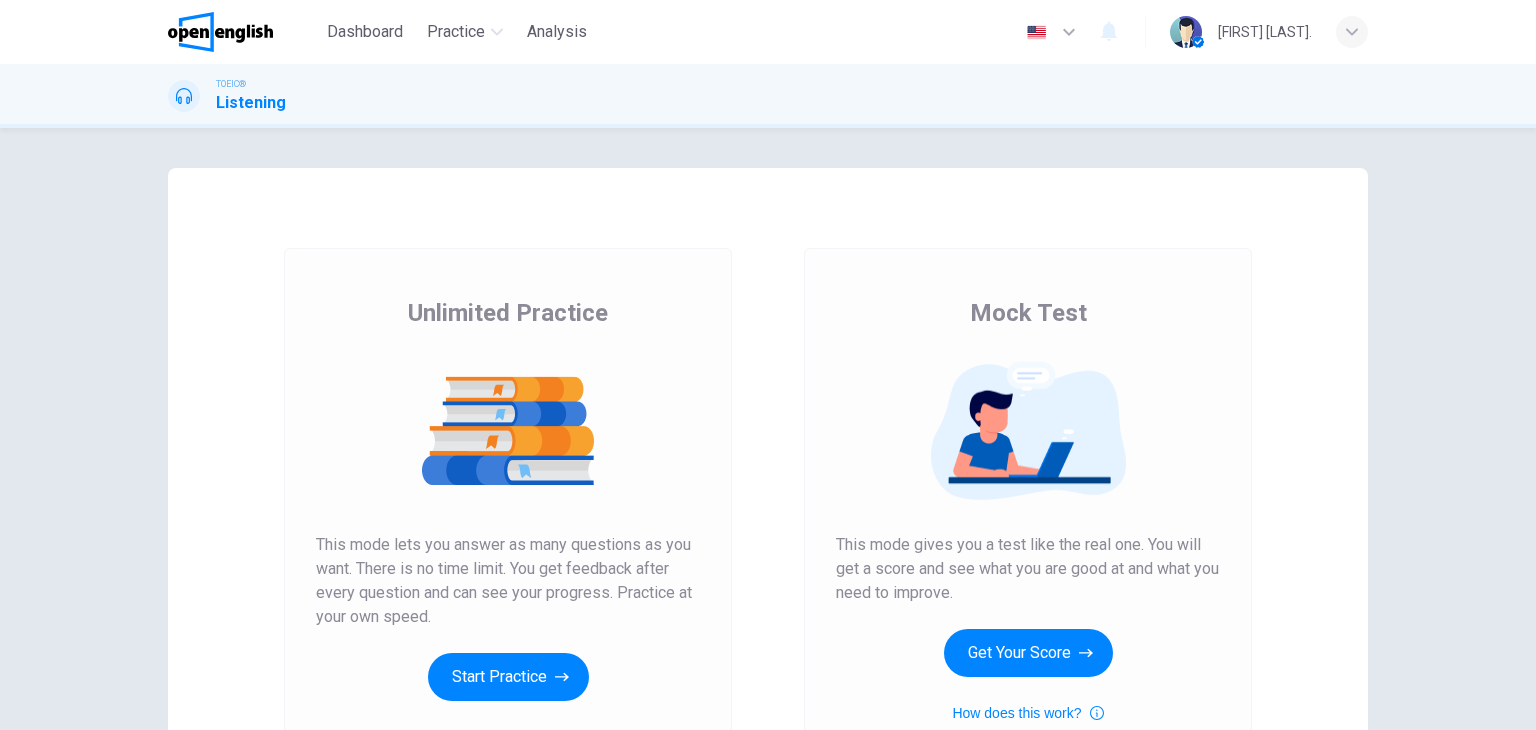 scroll, scrollTop: 0, scrollLeft: 0, axis: both 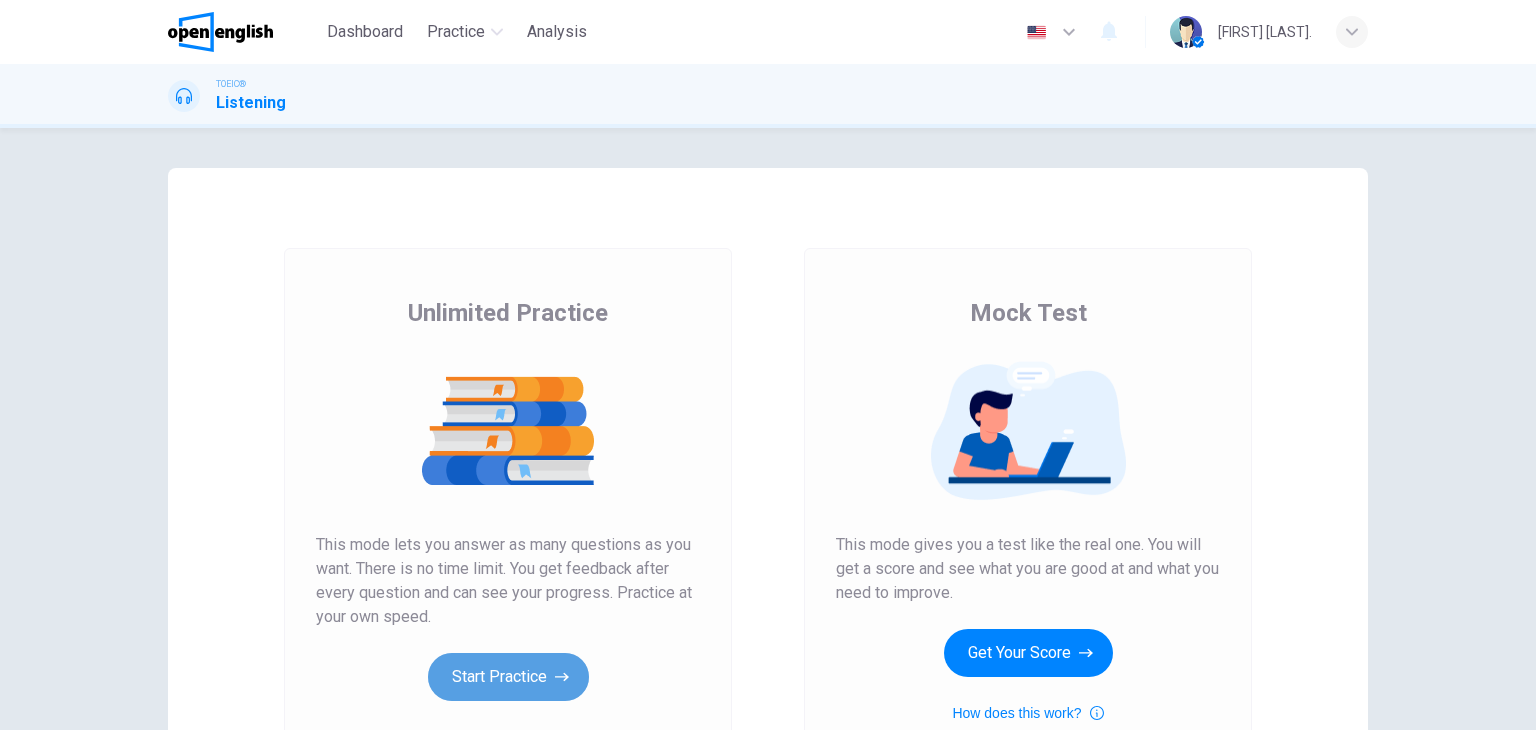 click on "Start Practice" at bounding box center [508, 677] 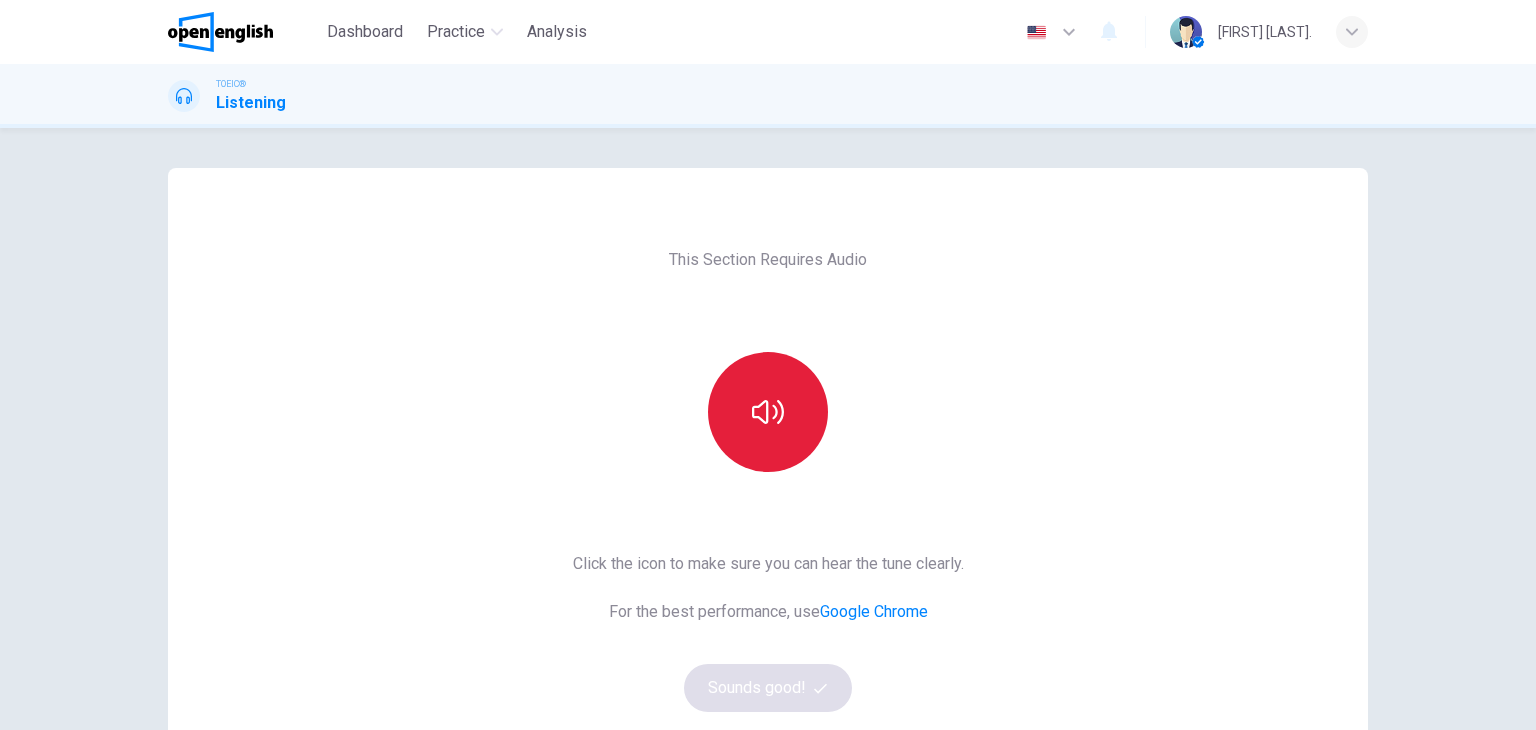 click 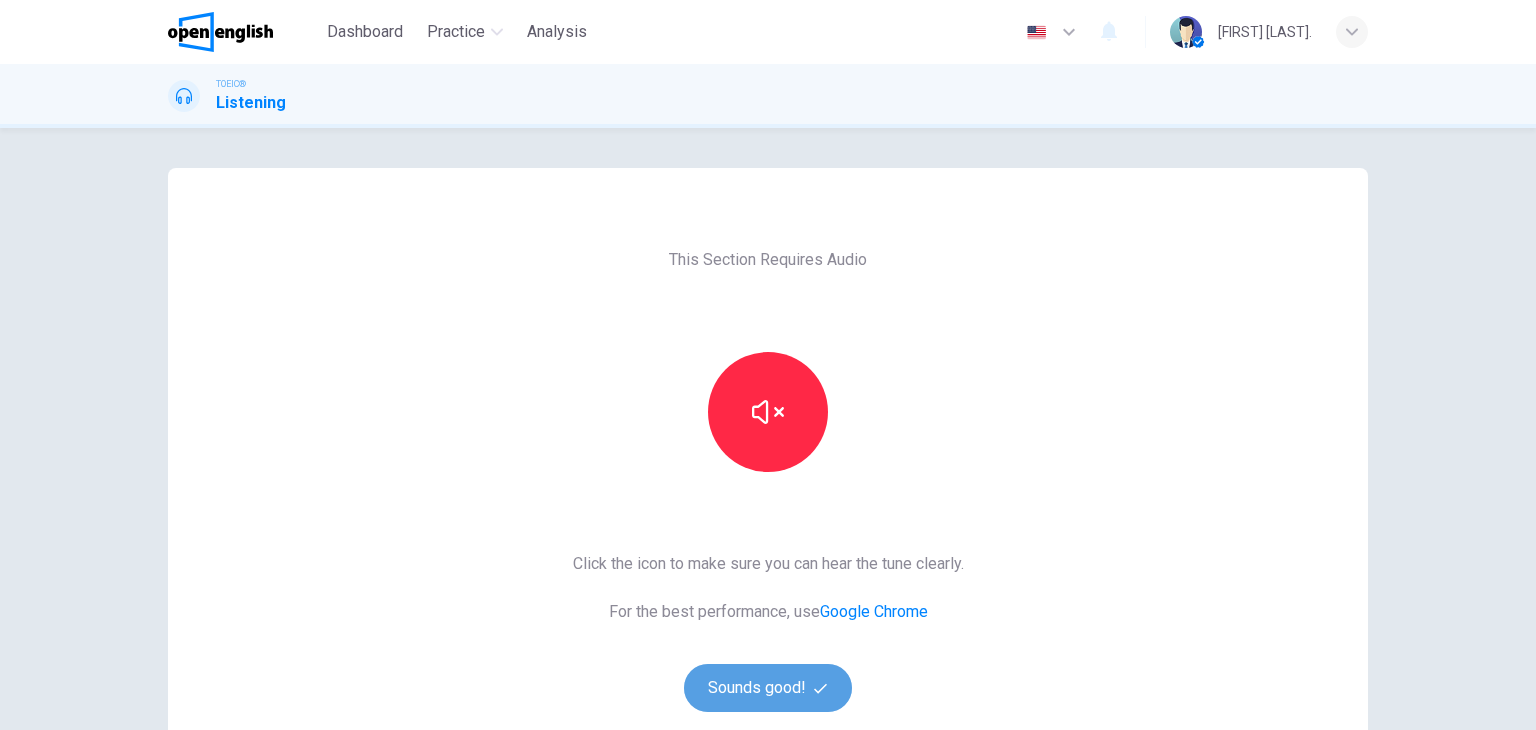click on "Sounds good!" at bounding box center (768, 688) 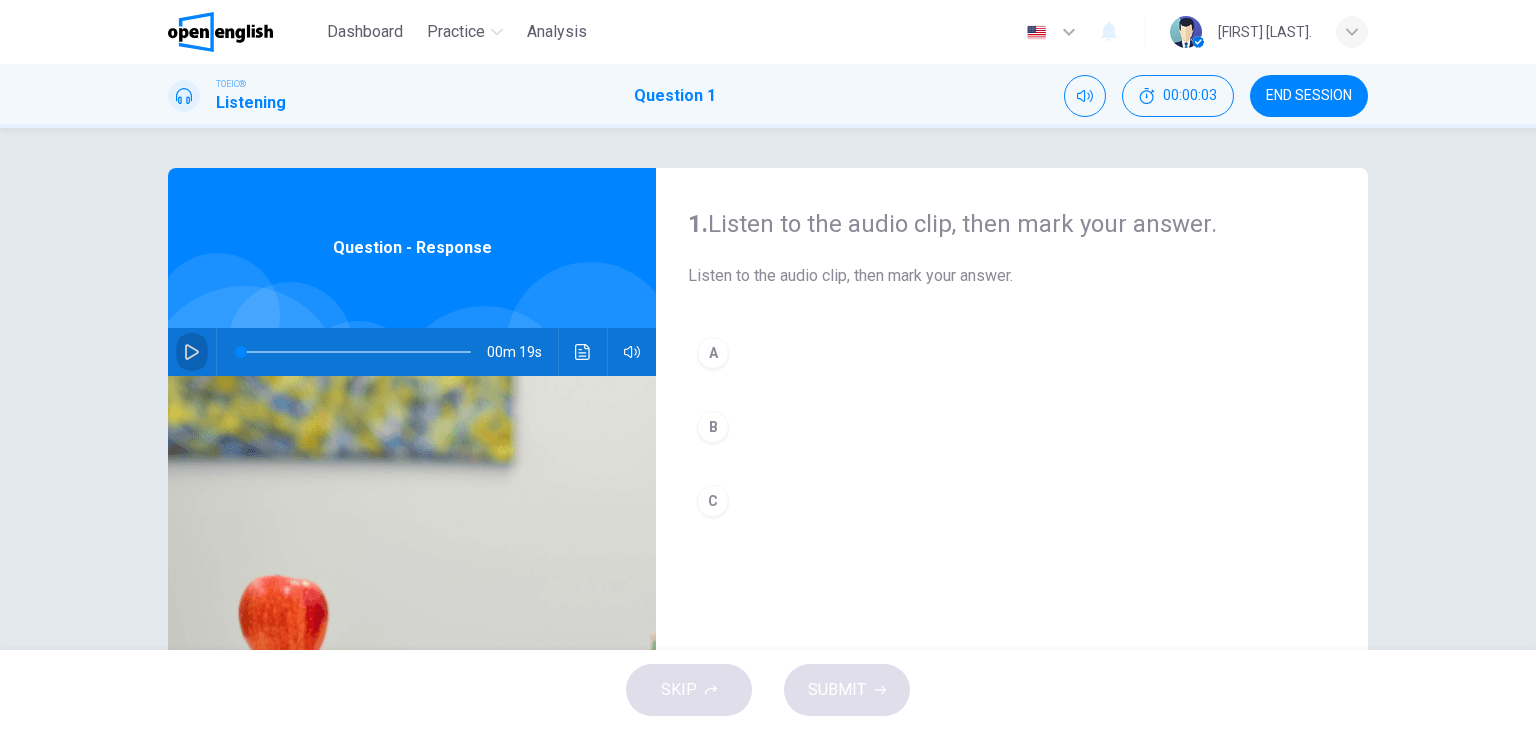 click 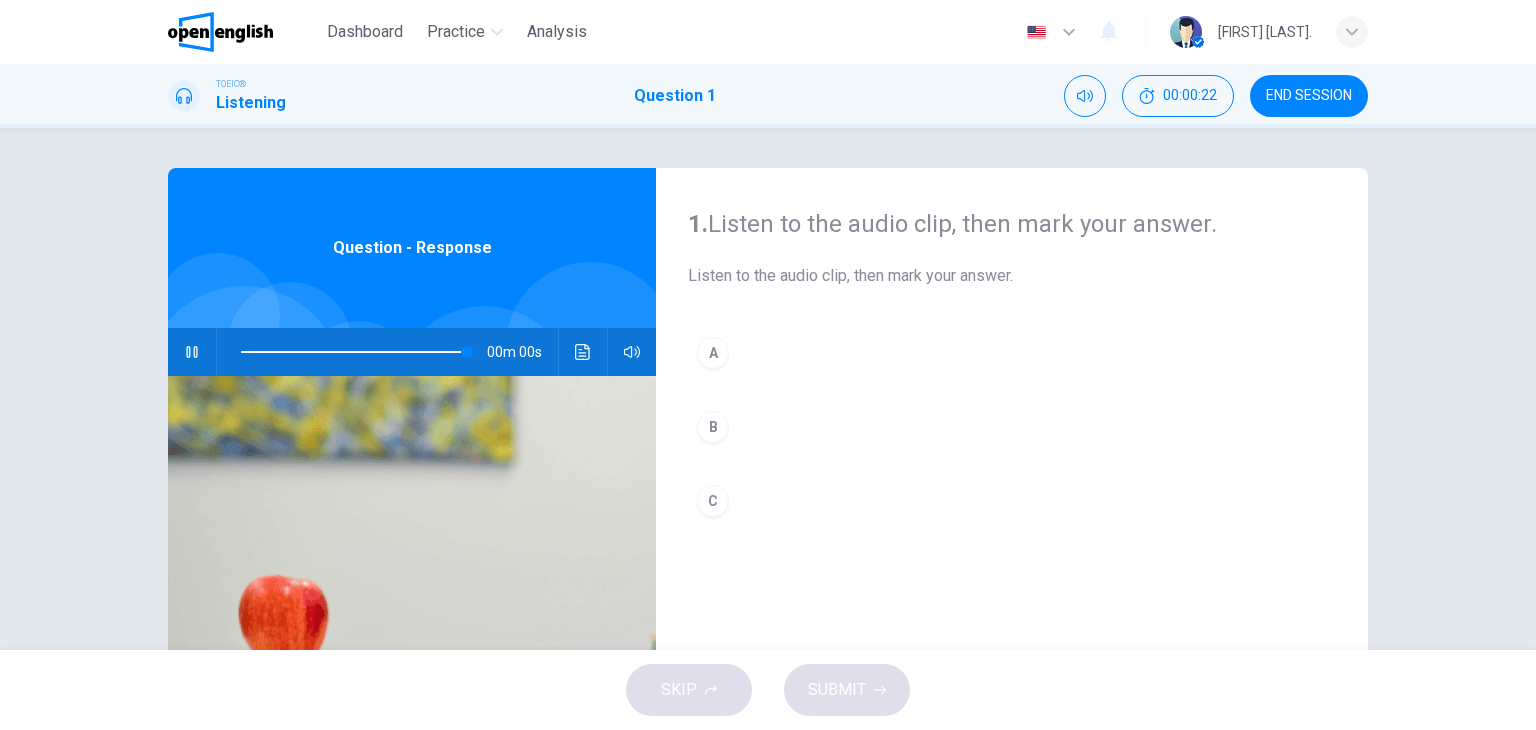 type on "*" 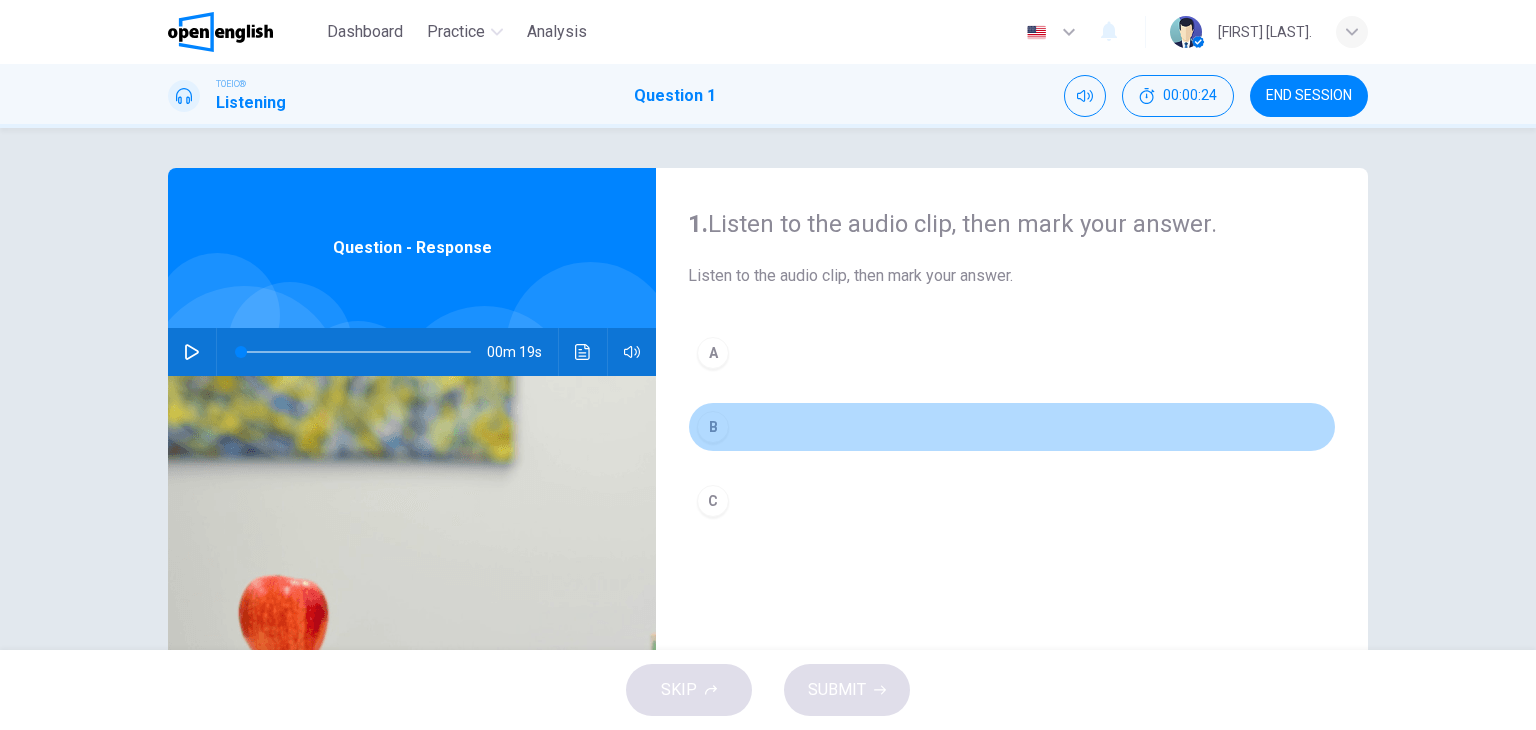 click on "B" at bounding box center [713, 427] 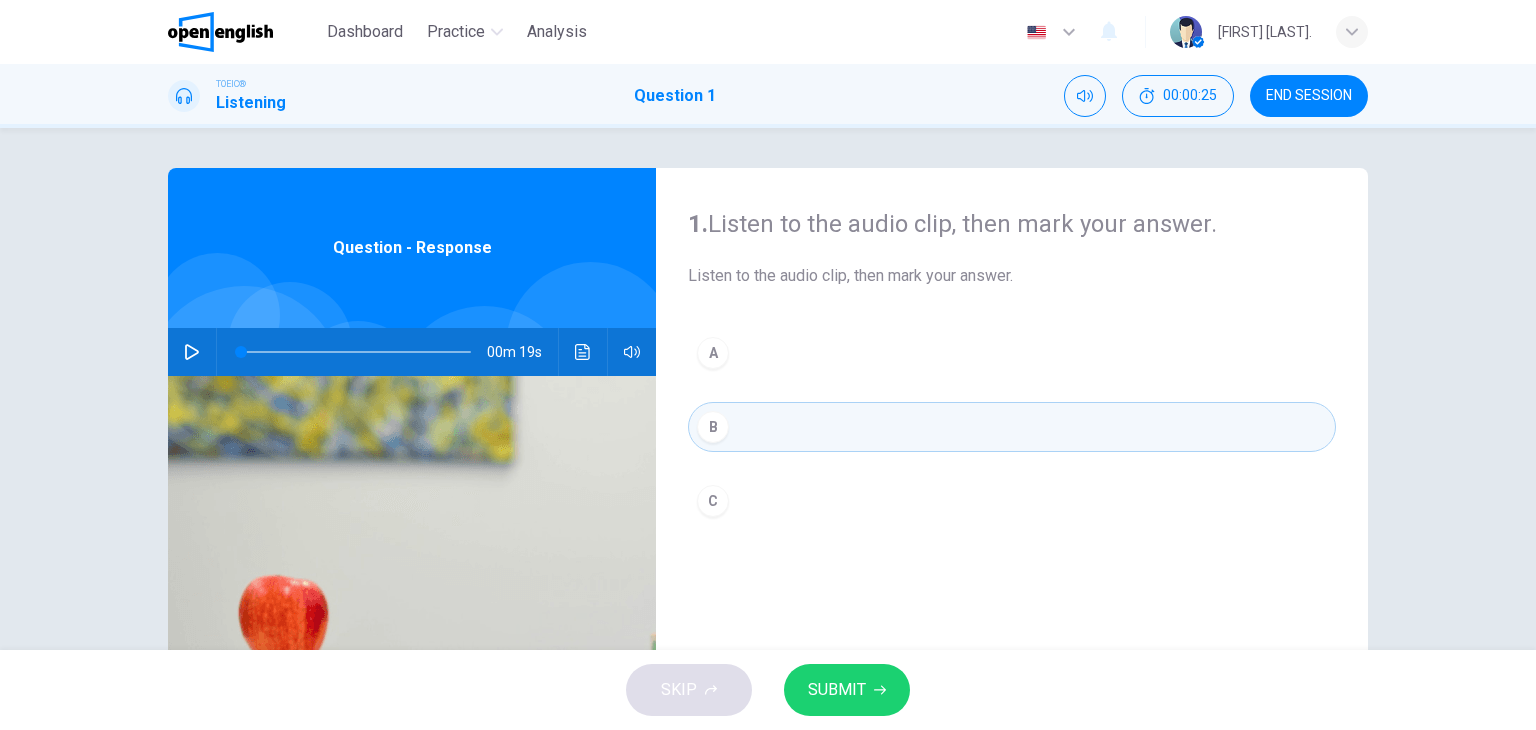 click on "SUBMIT" at bounding box center [837, 690] 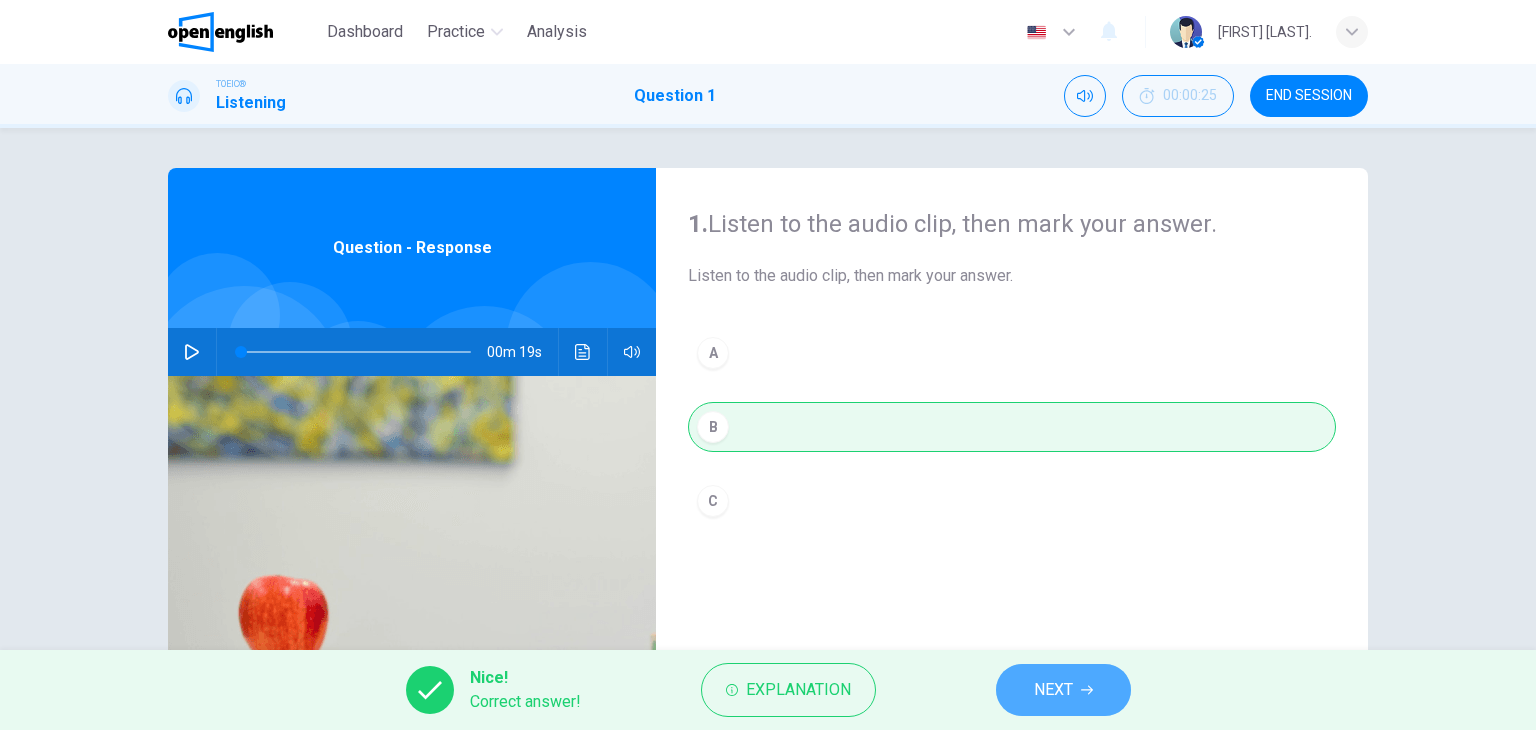 click on "NEXT" at bounding box center (1053, 690) 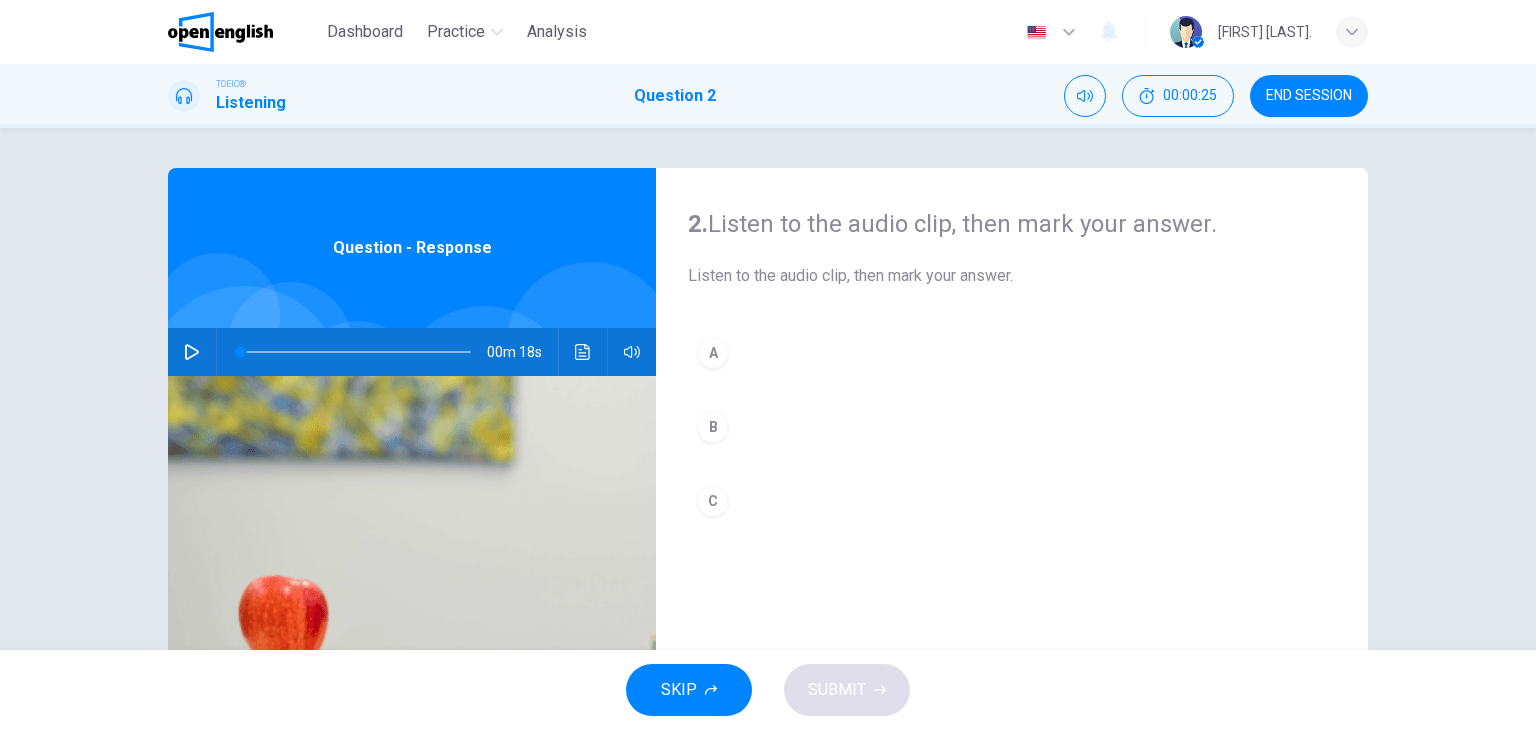 click 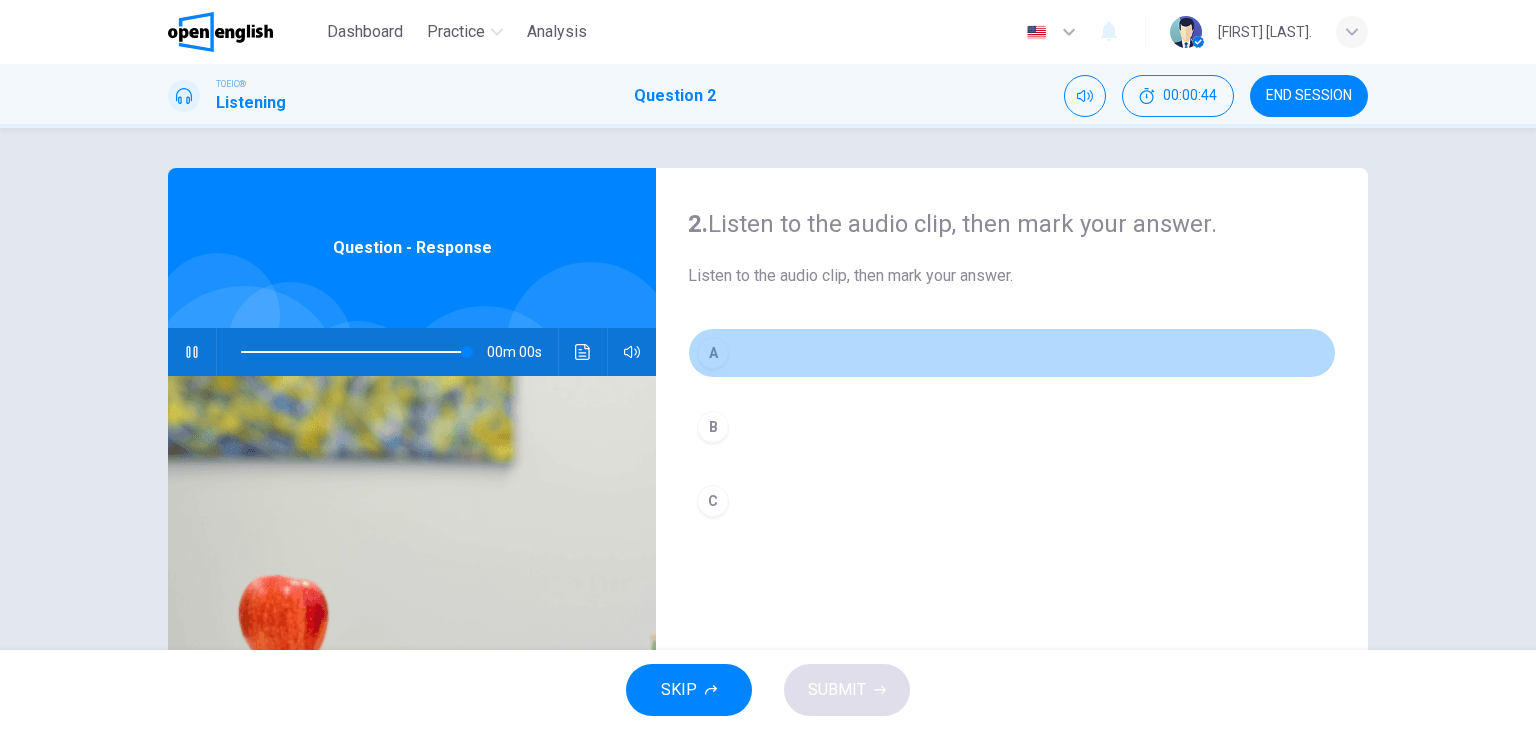 click on "A" at bounding box center (713, 353) 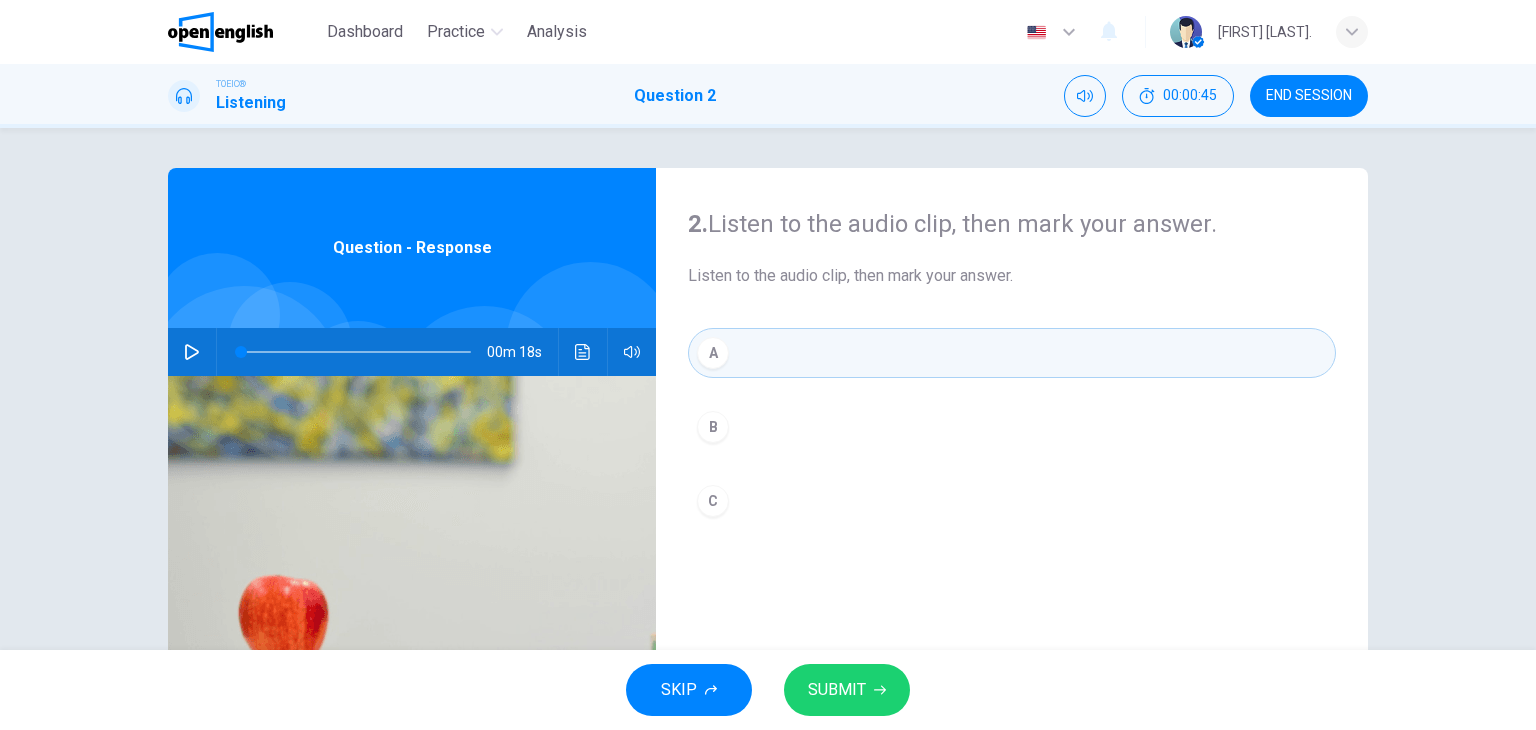 click on "B" at bounding box center (713, 427) 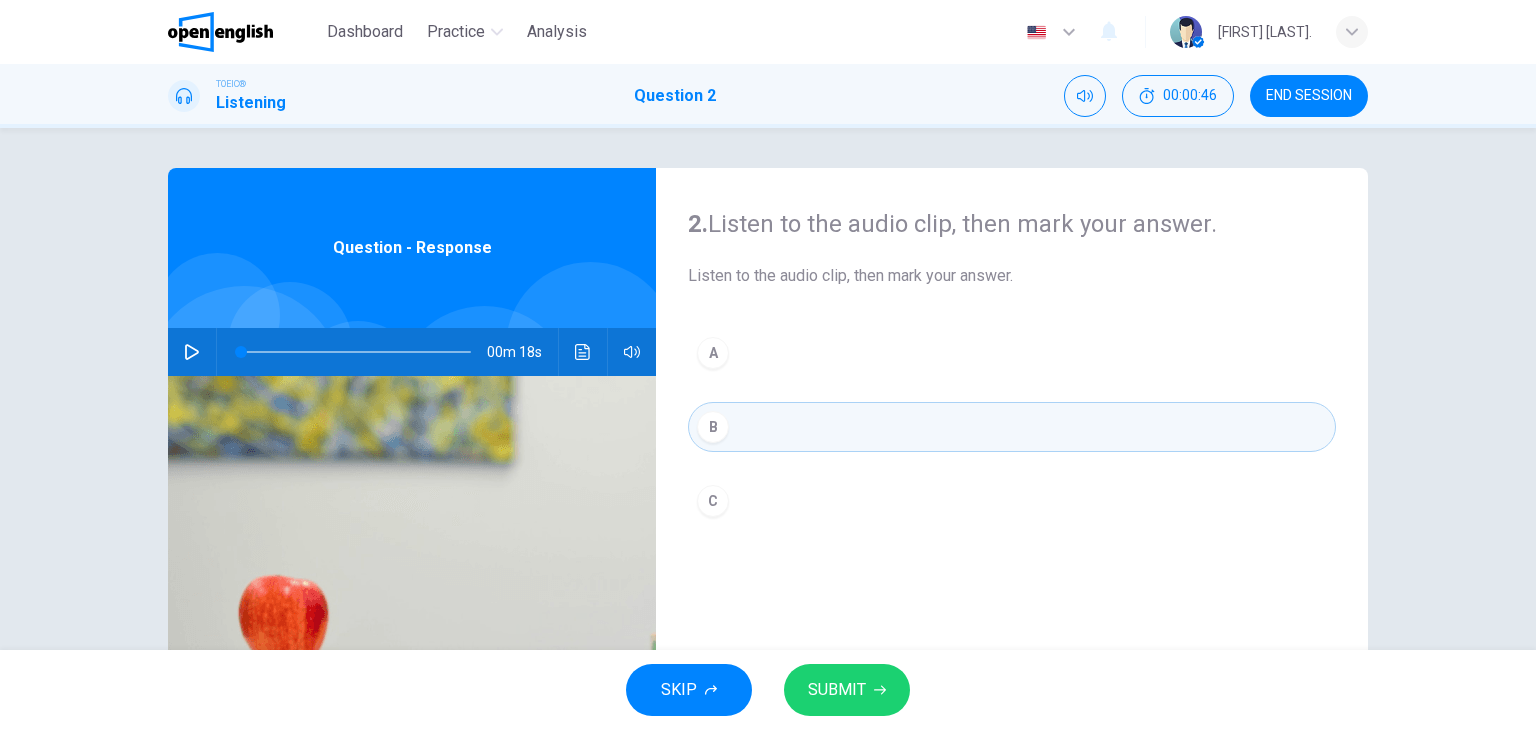 click on "SUBMIT" at bounding box center [837, 690] 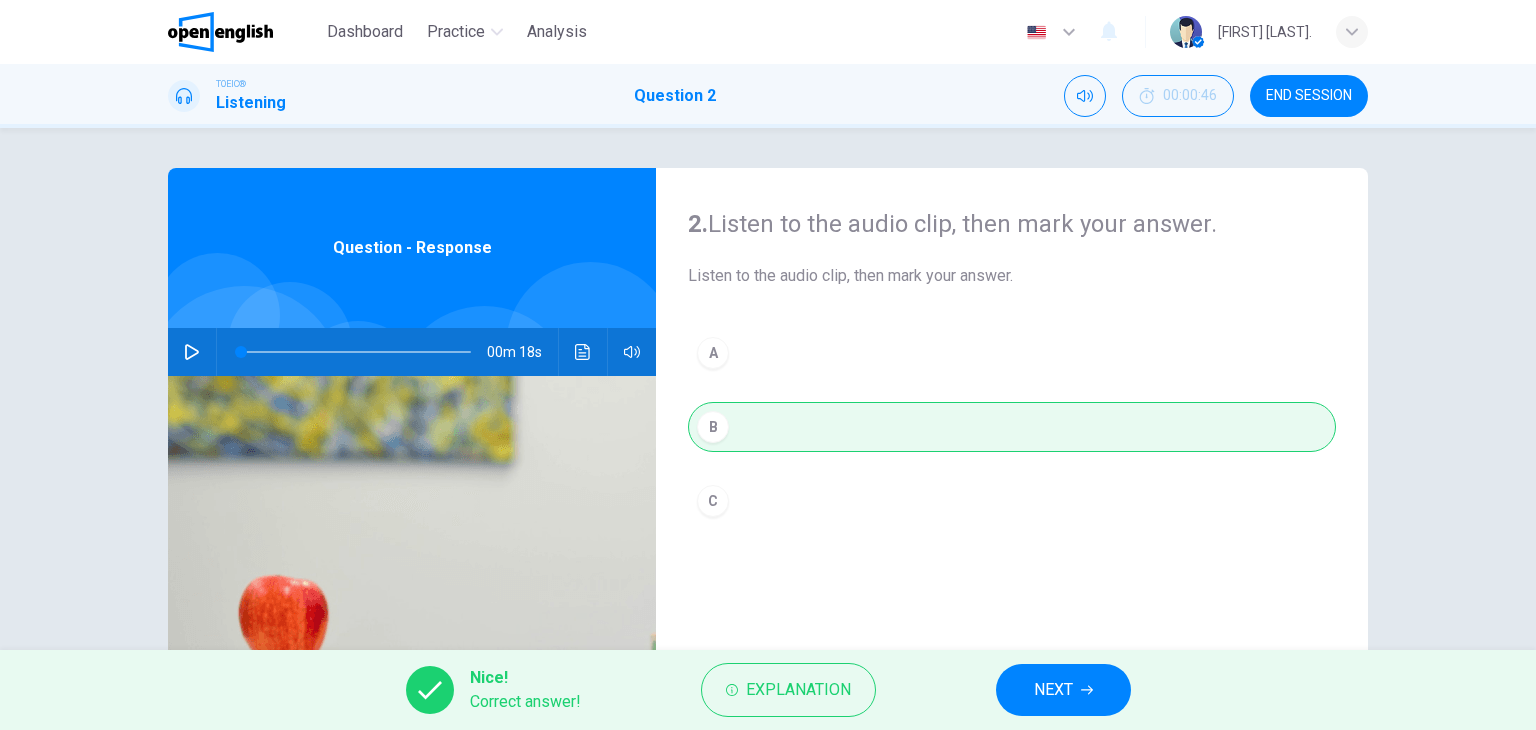 click on "NEXT" at bounding box center [1063, 690] 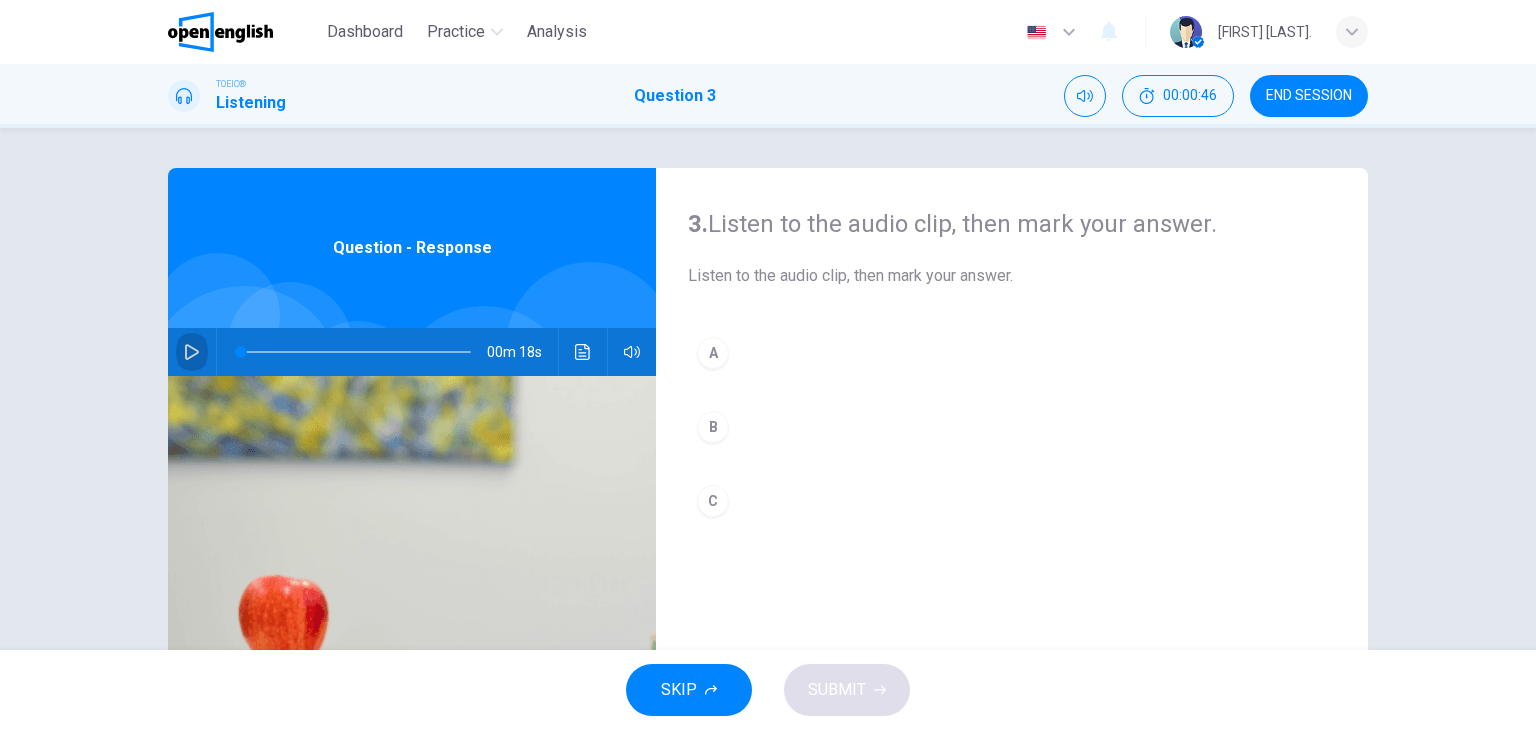 click 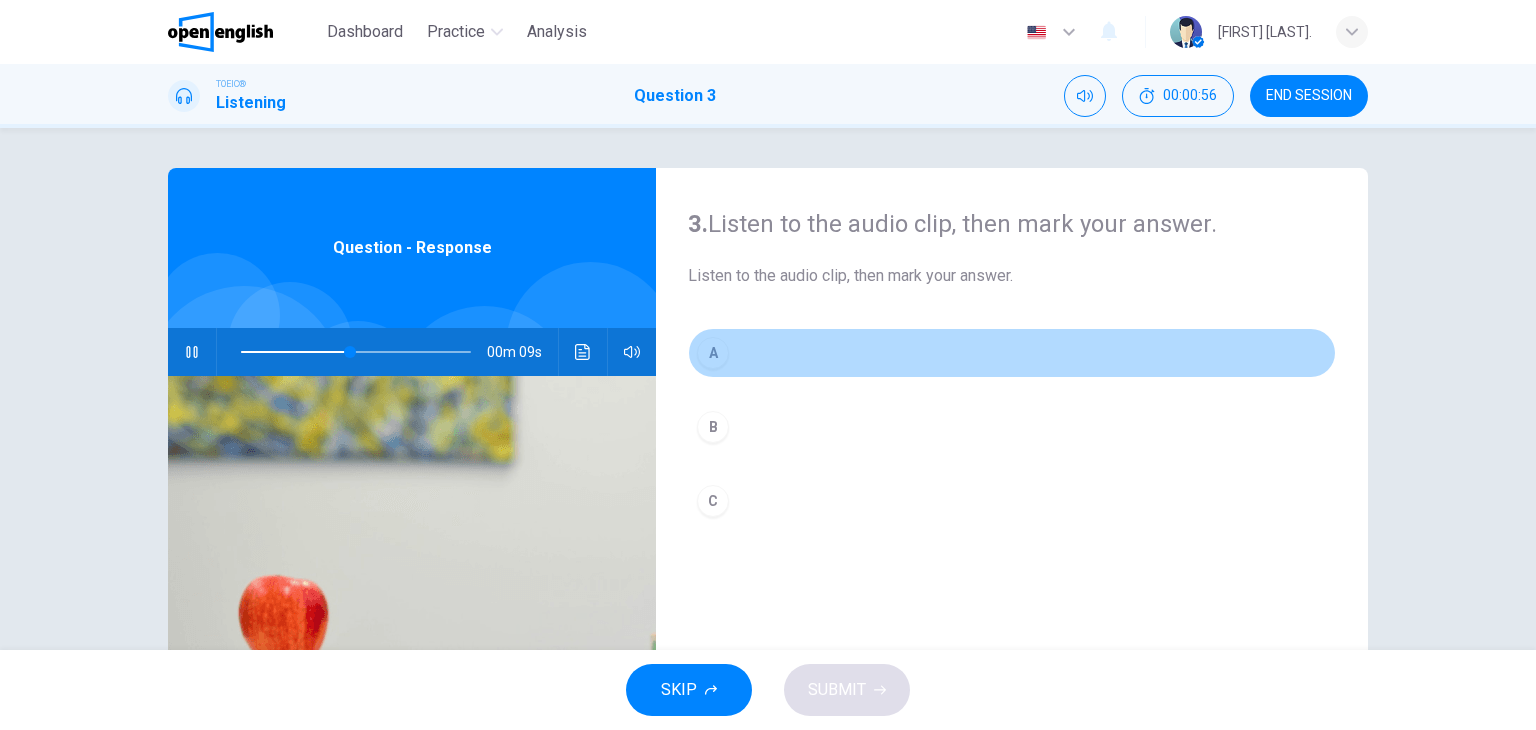 click on "A" at bounding box center (713, 353) 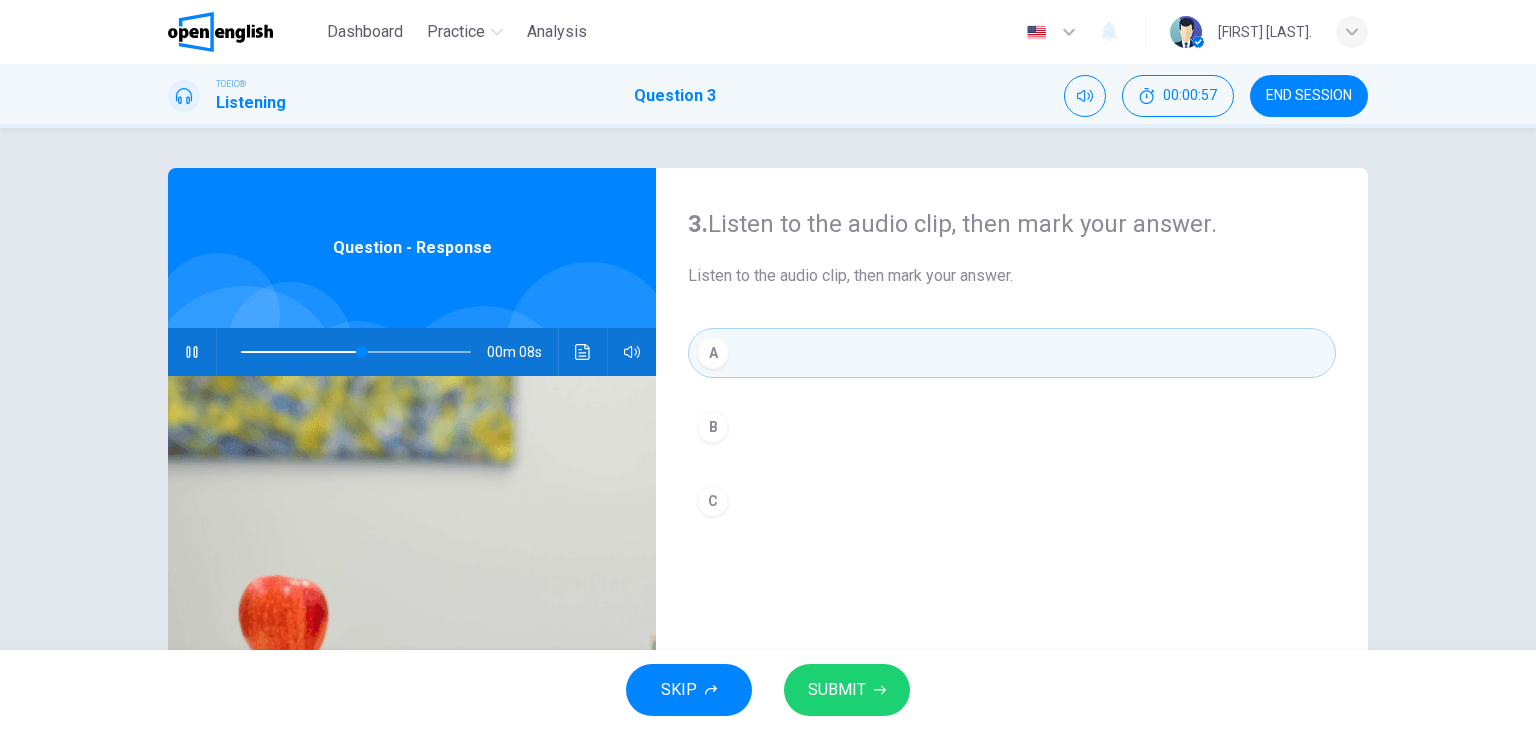click on "SUBMIT" at bounding box center (837, 690) 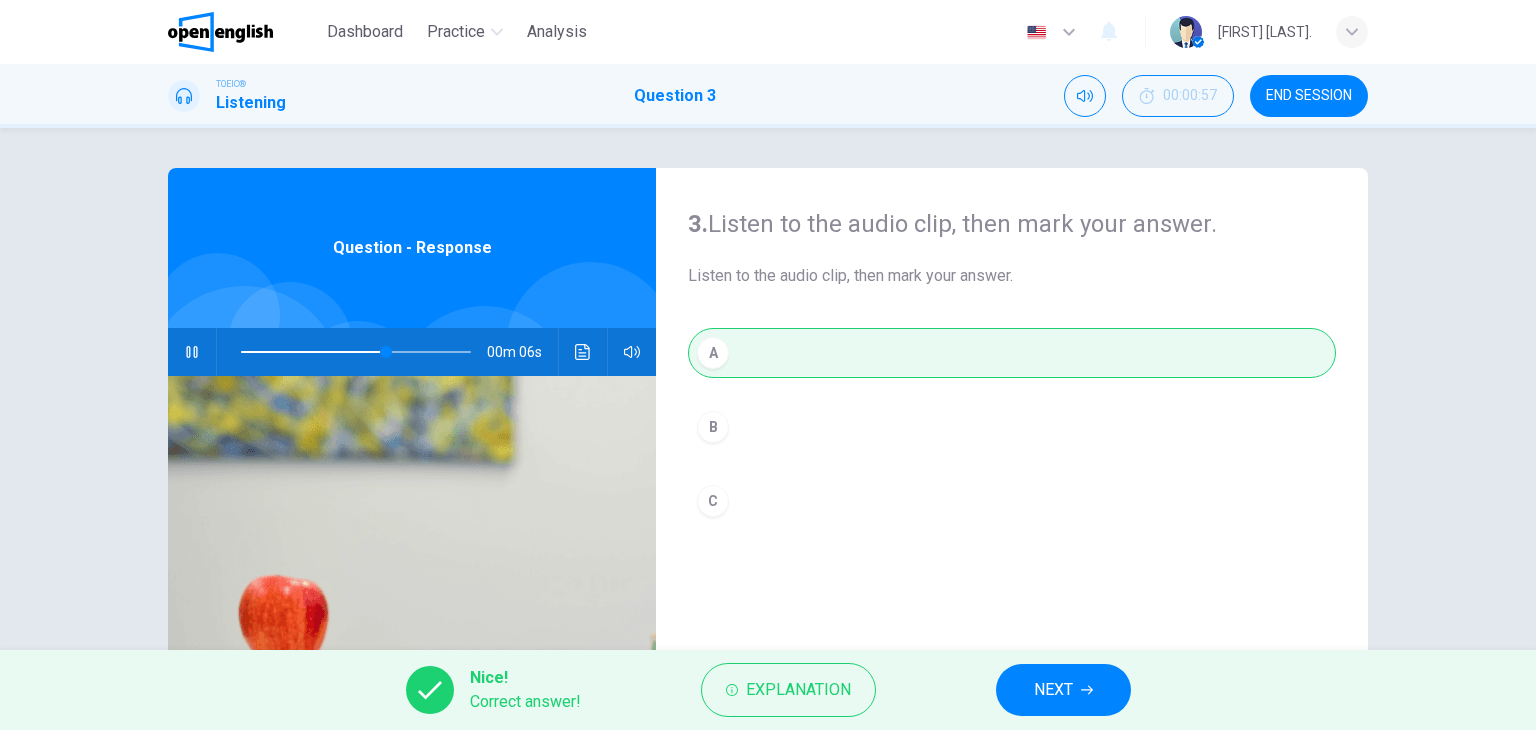 type on "**" 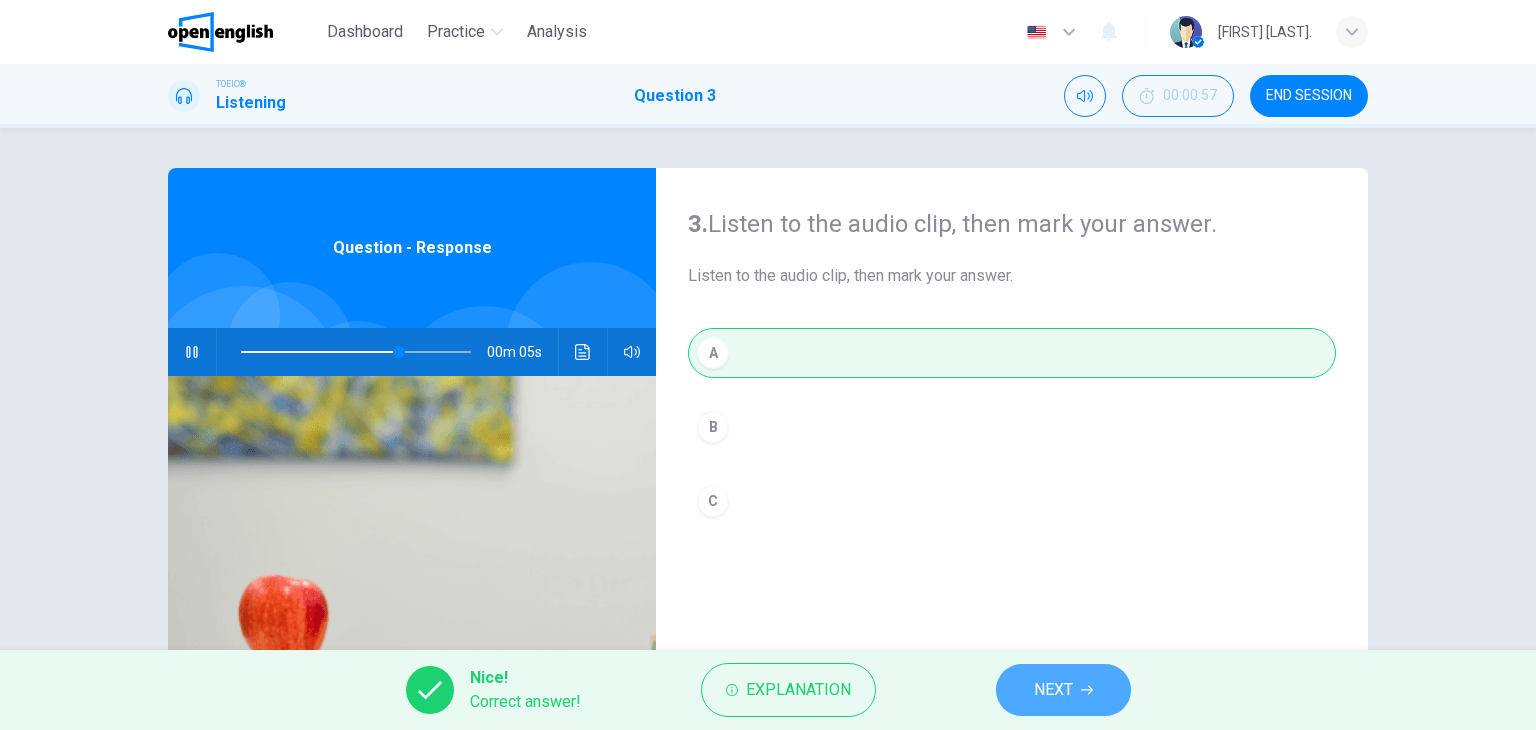 click on "NEXT" at bounding box center [1053, 690] 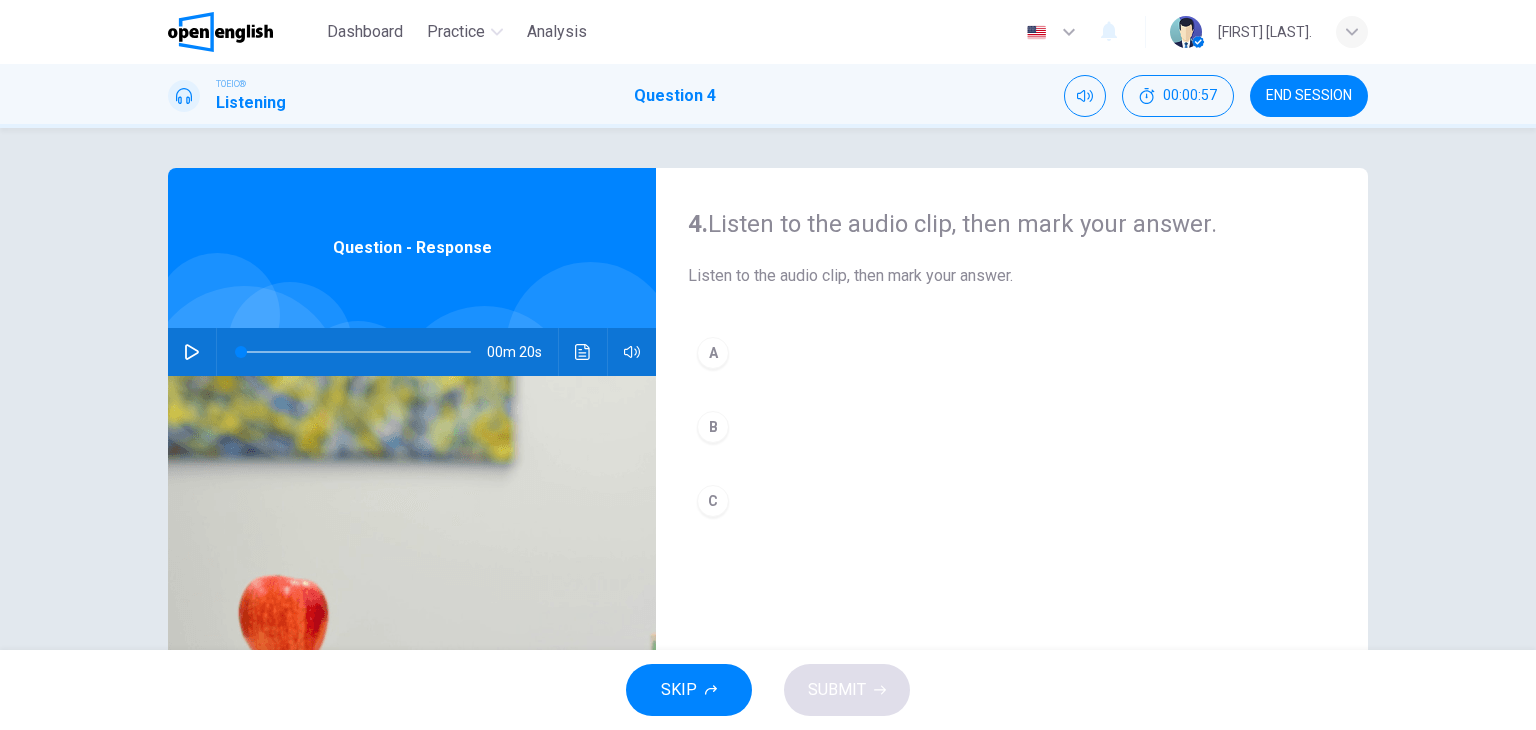 click 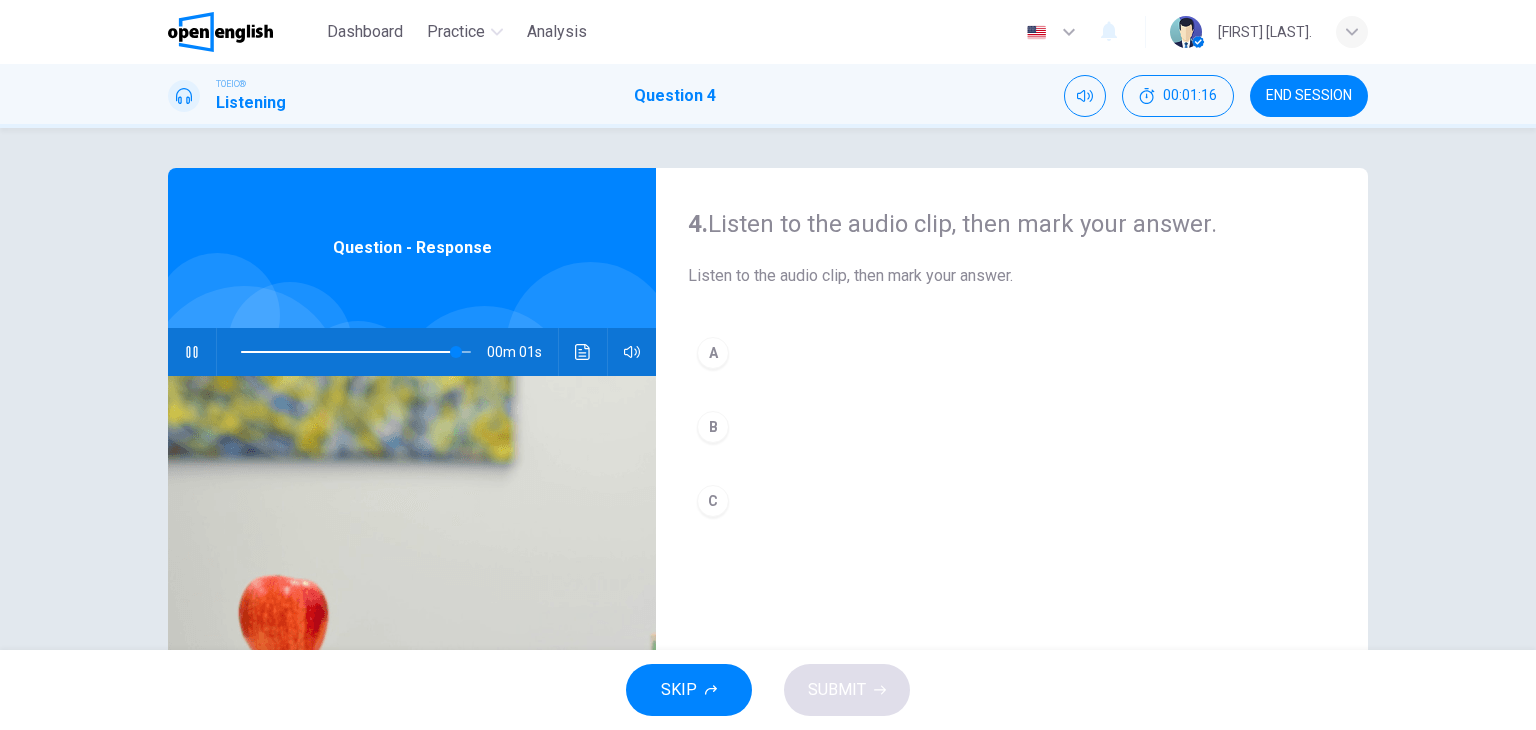 click on "C" at bounding box center [713, 501] 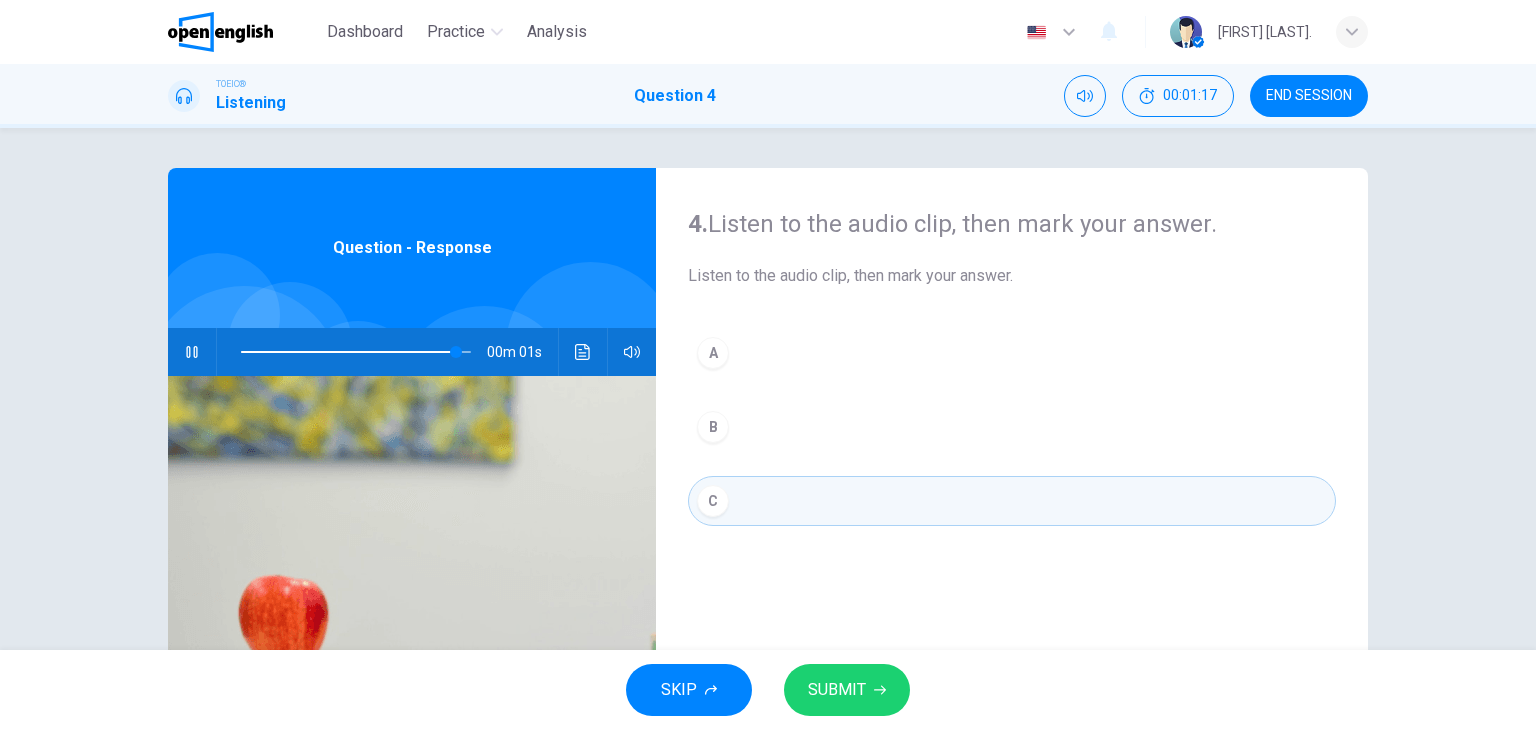 click on "SUBMIT" at bounding box center [837, 690] 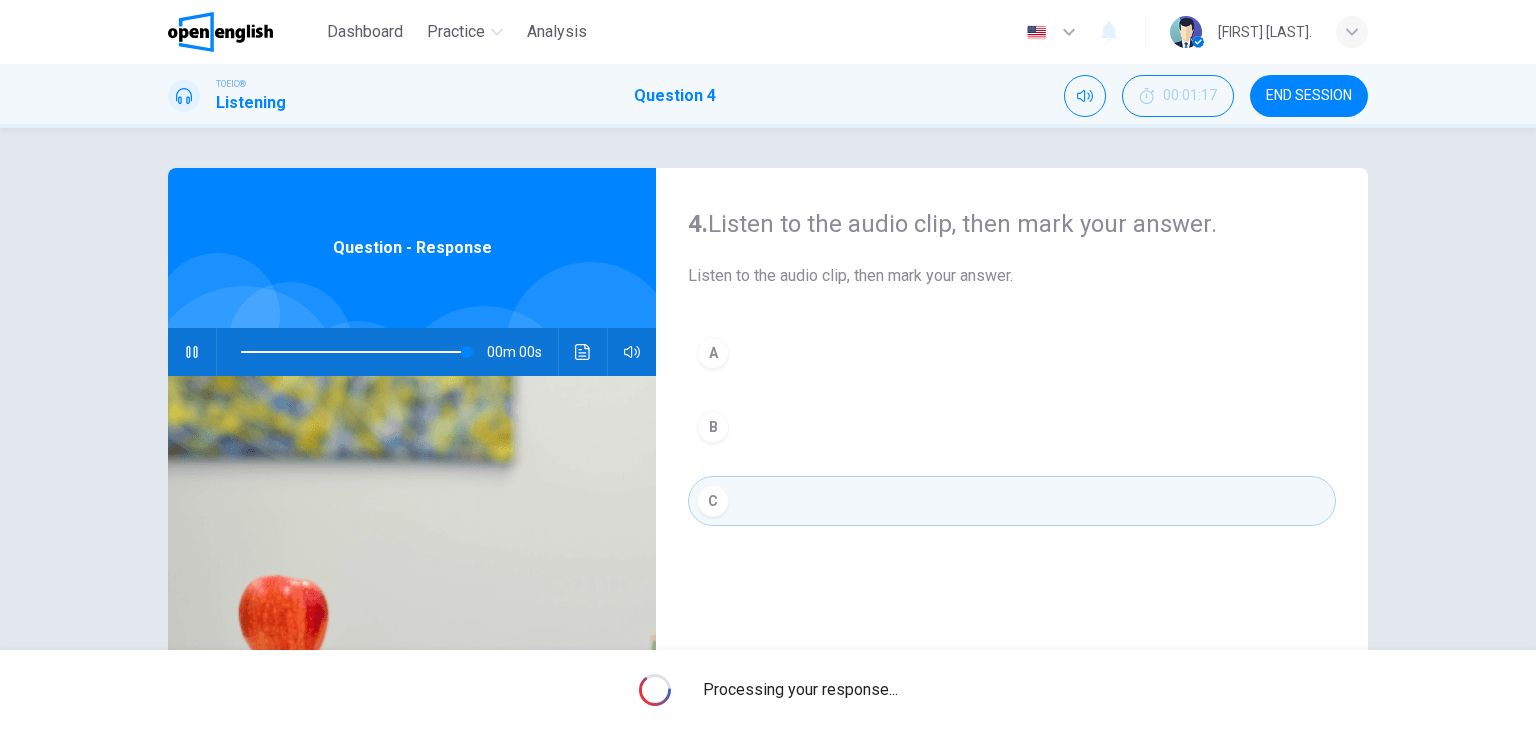 type on "*" 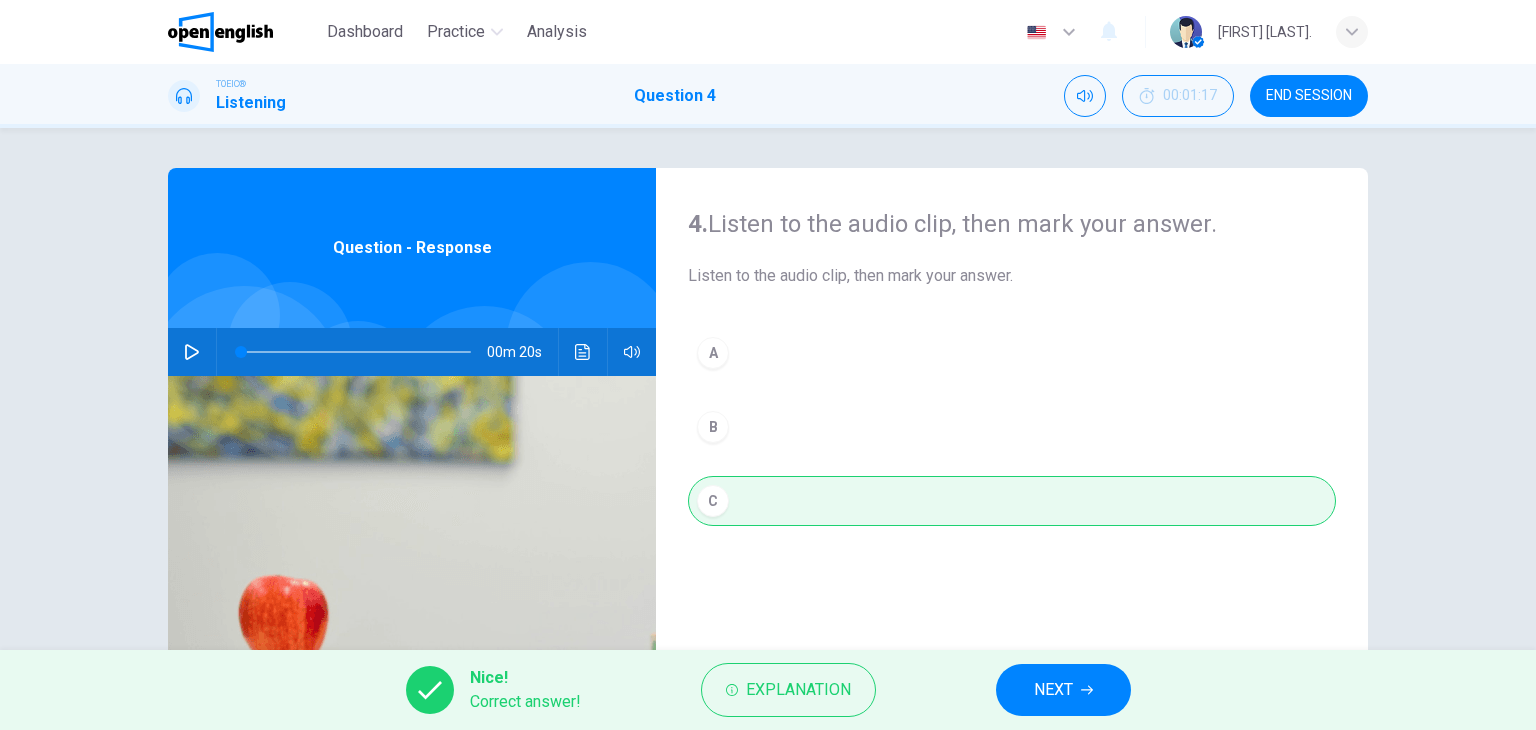 click on "NEXT" at bounding box center [1063, 690] 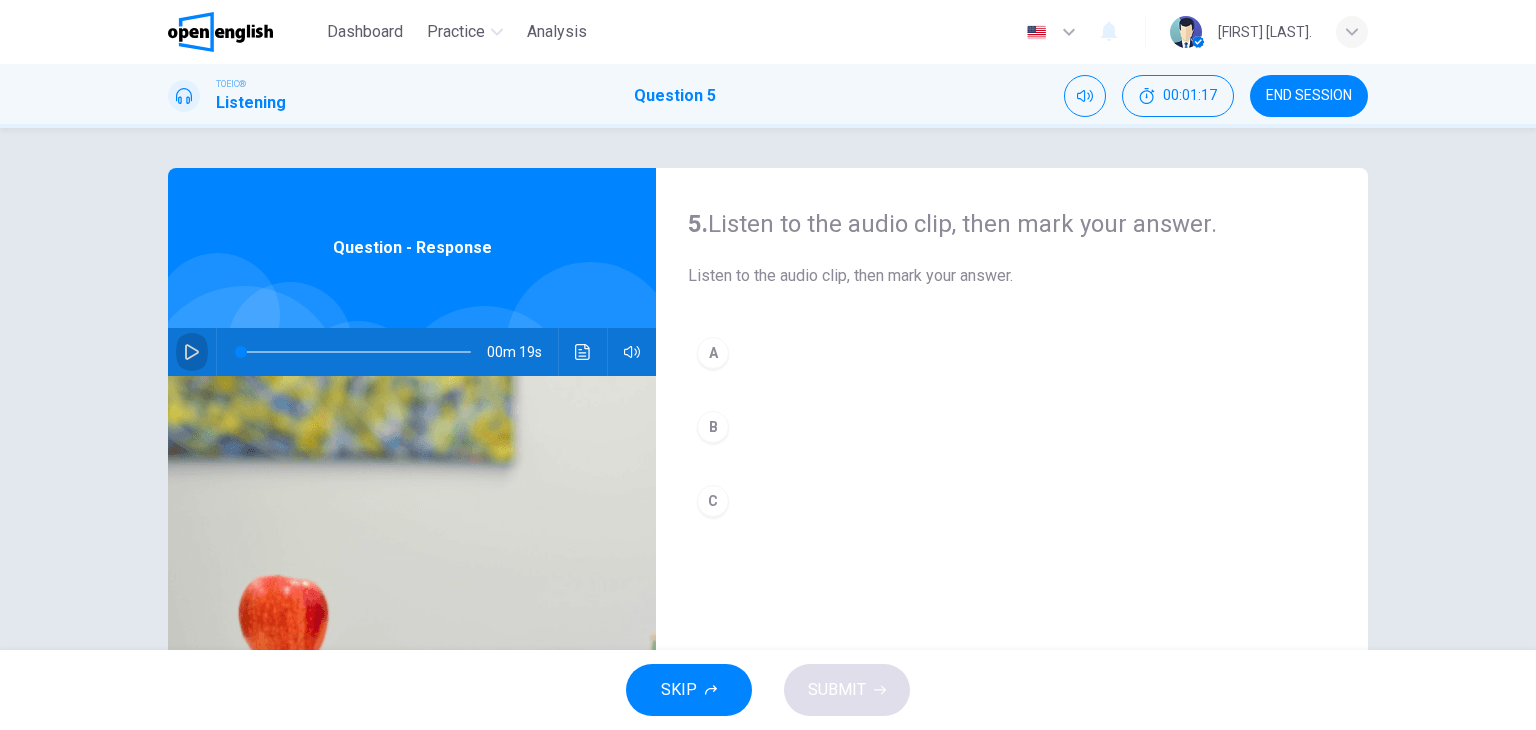 click 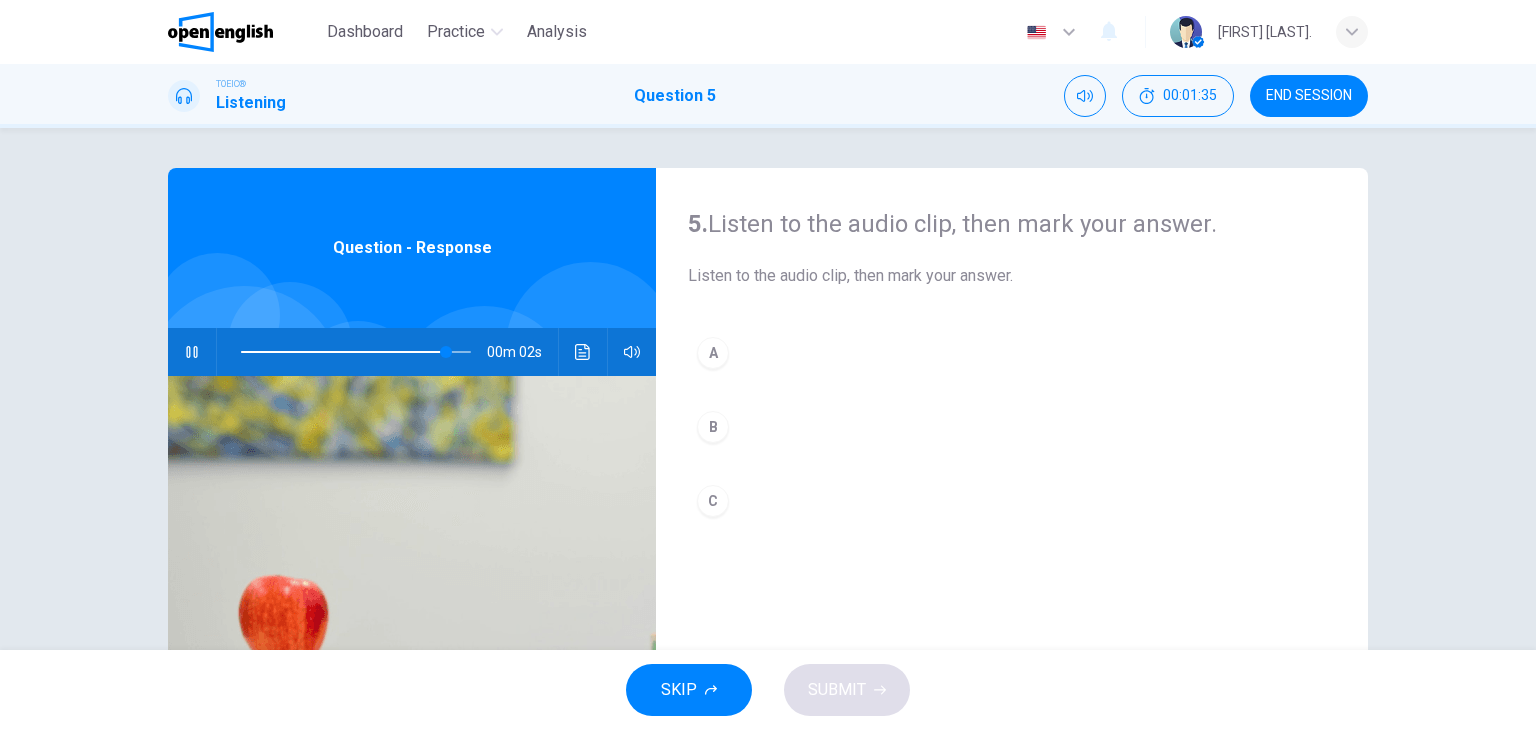 click on "B" at bounding box center (713, 427) 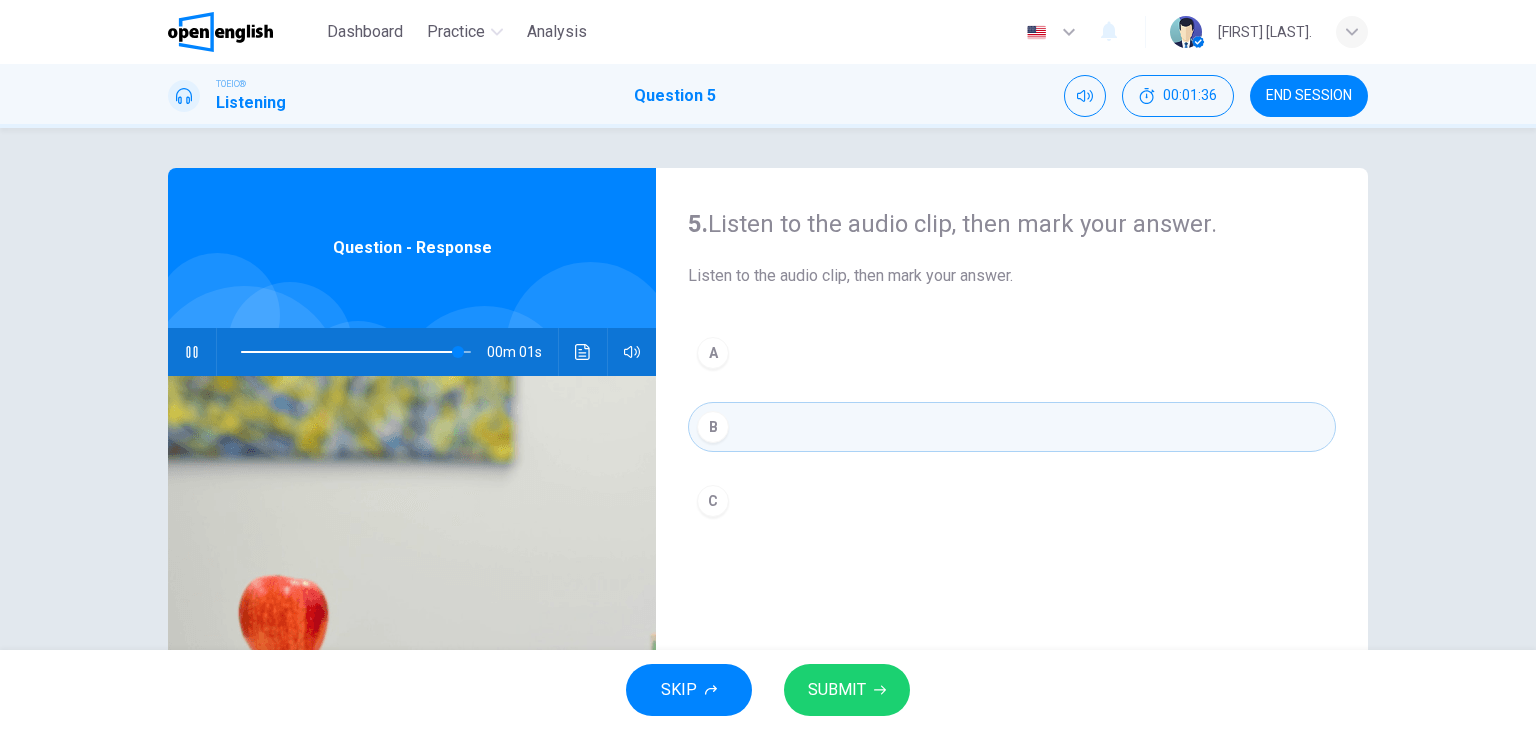 click 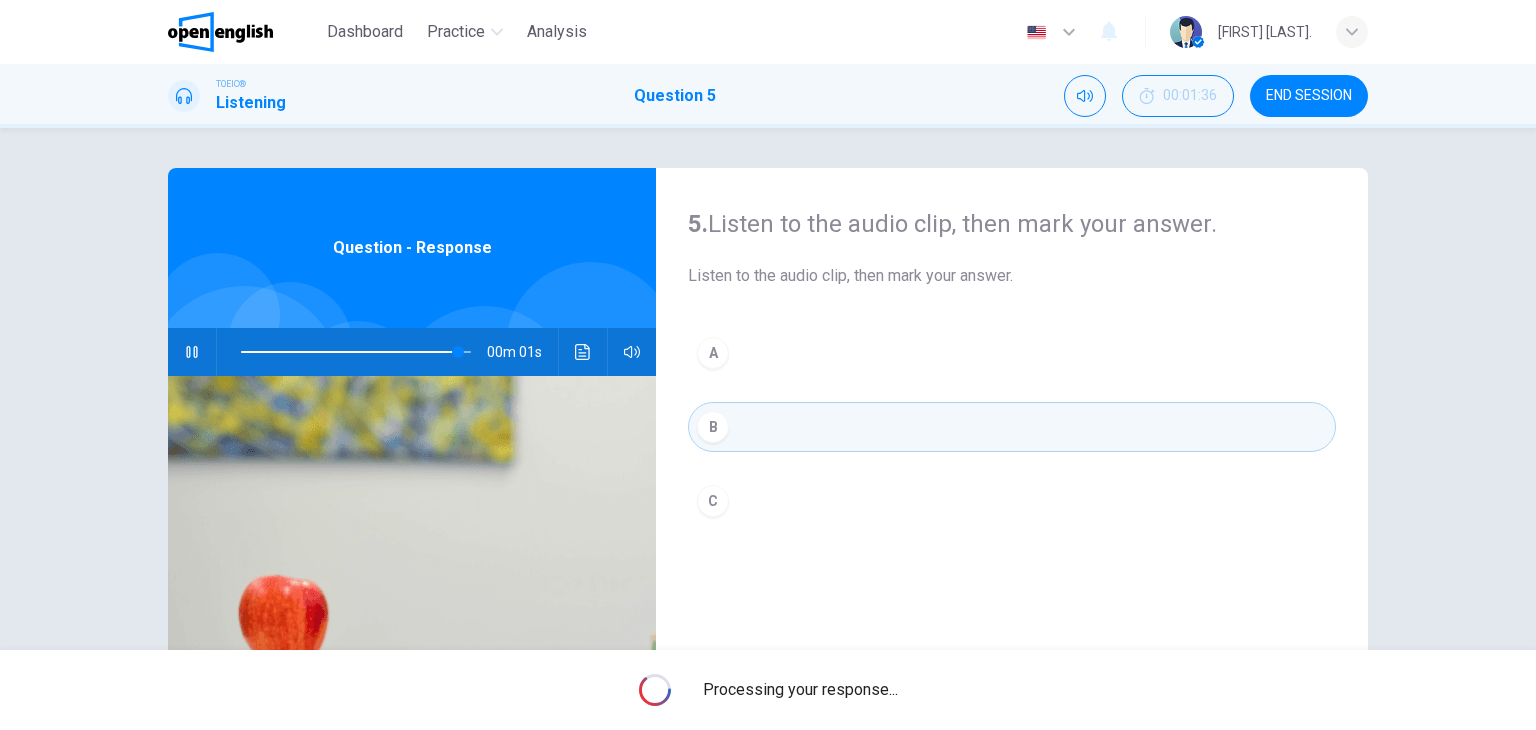 type on "*" 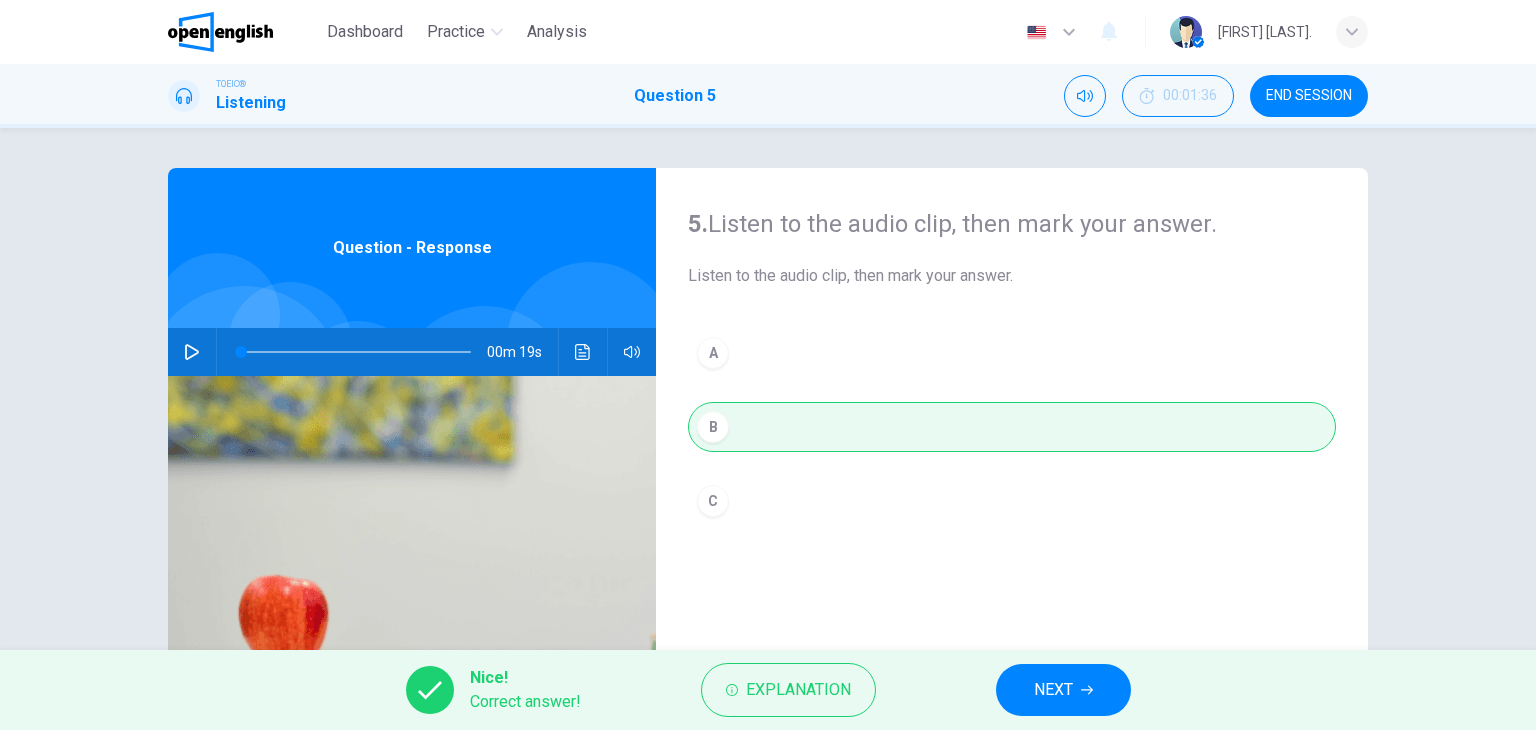 click on "NEXT" at bounding box center (1053, 690) 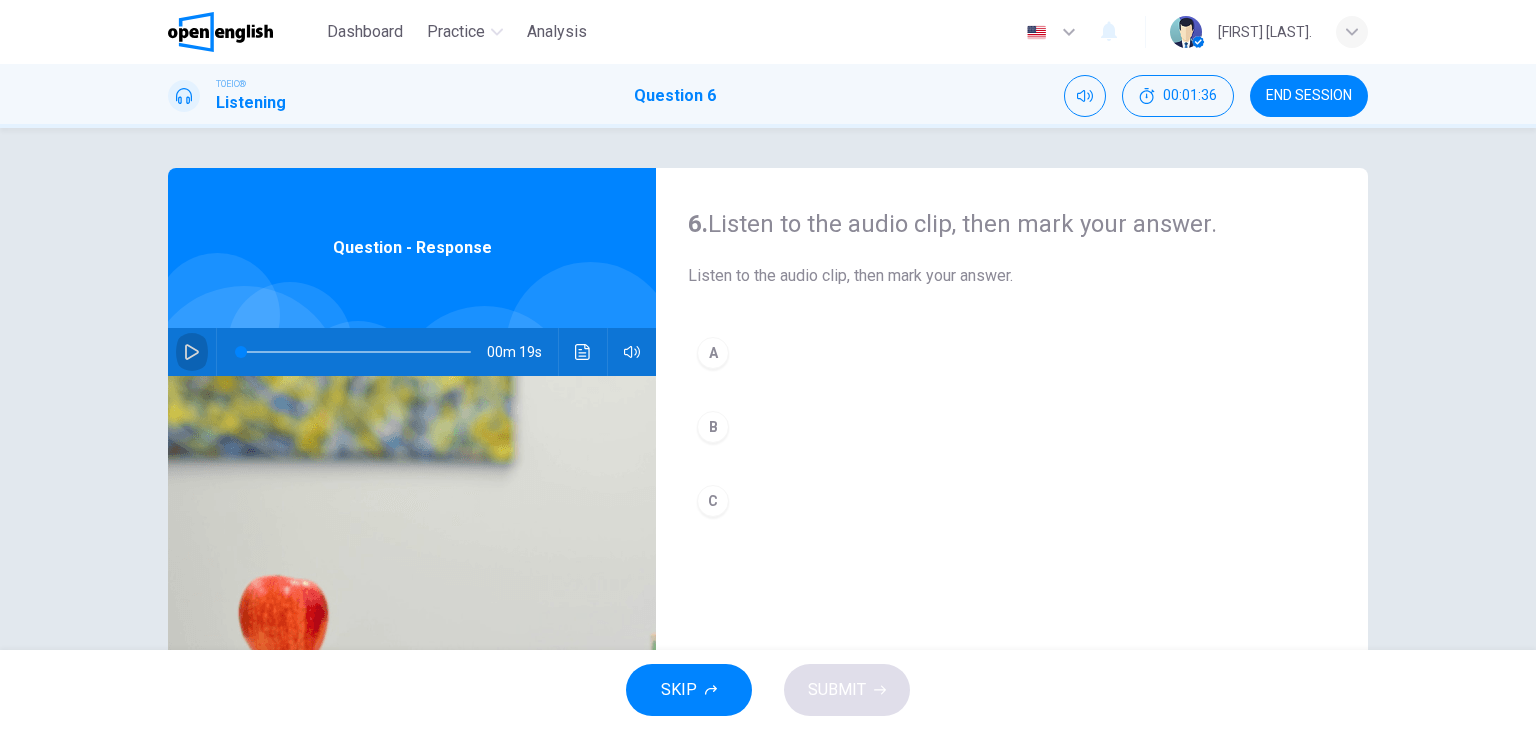 click 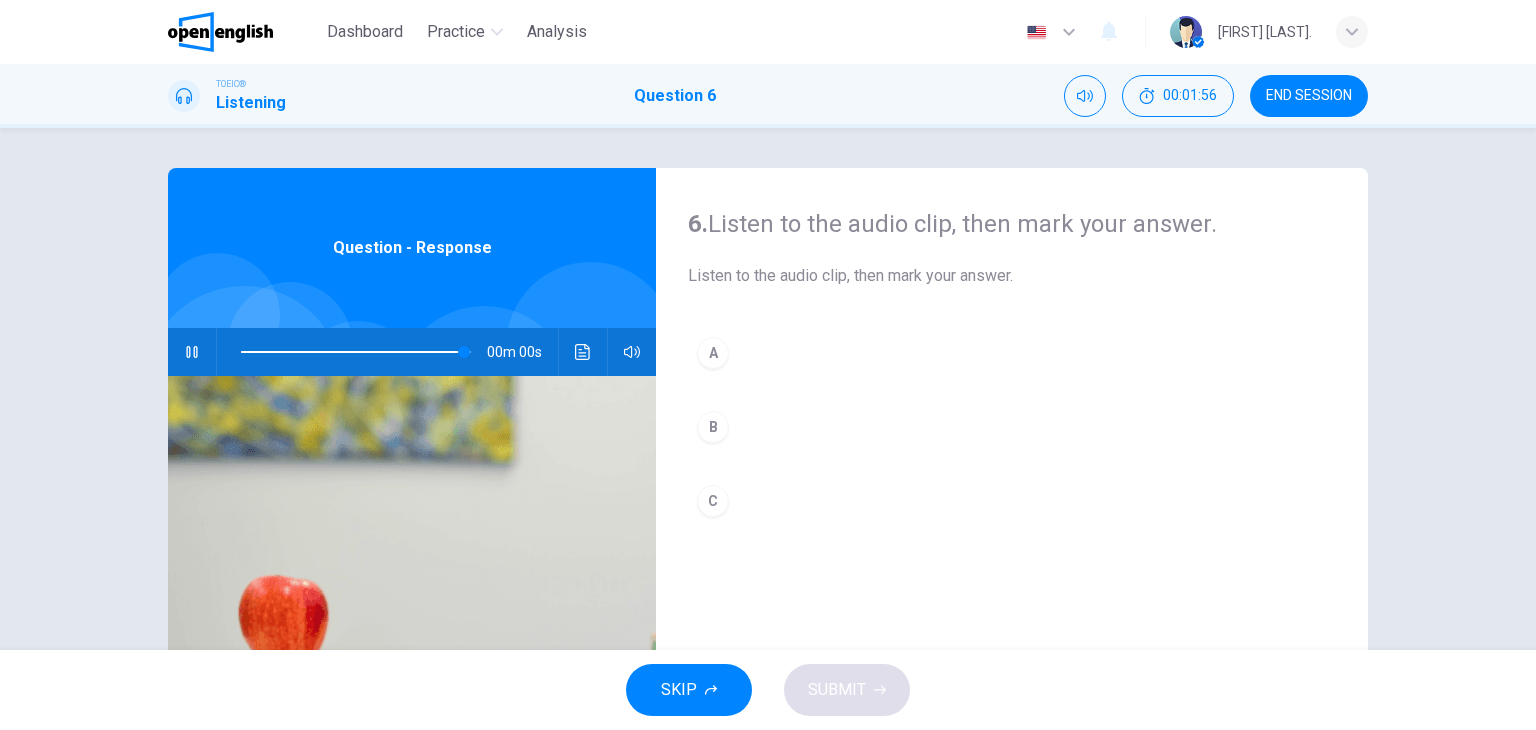 click at bounding box center [356, 352] 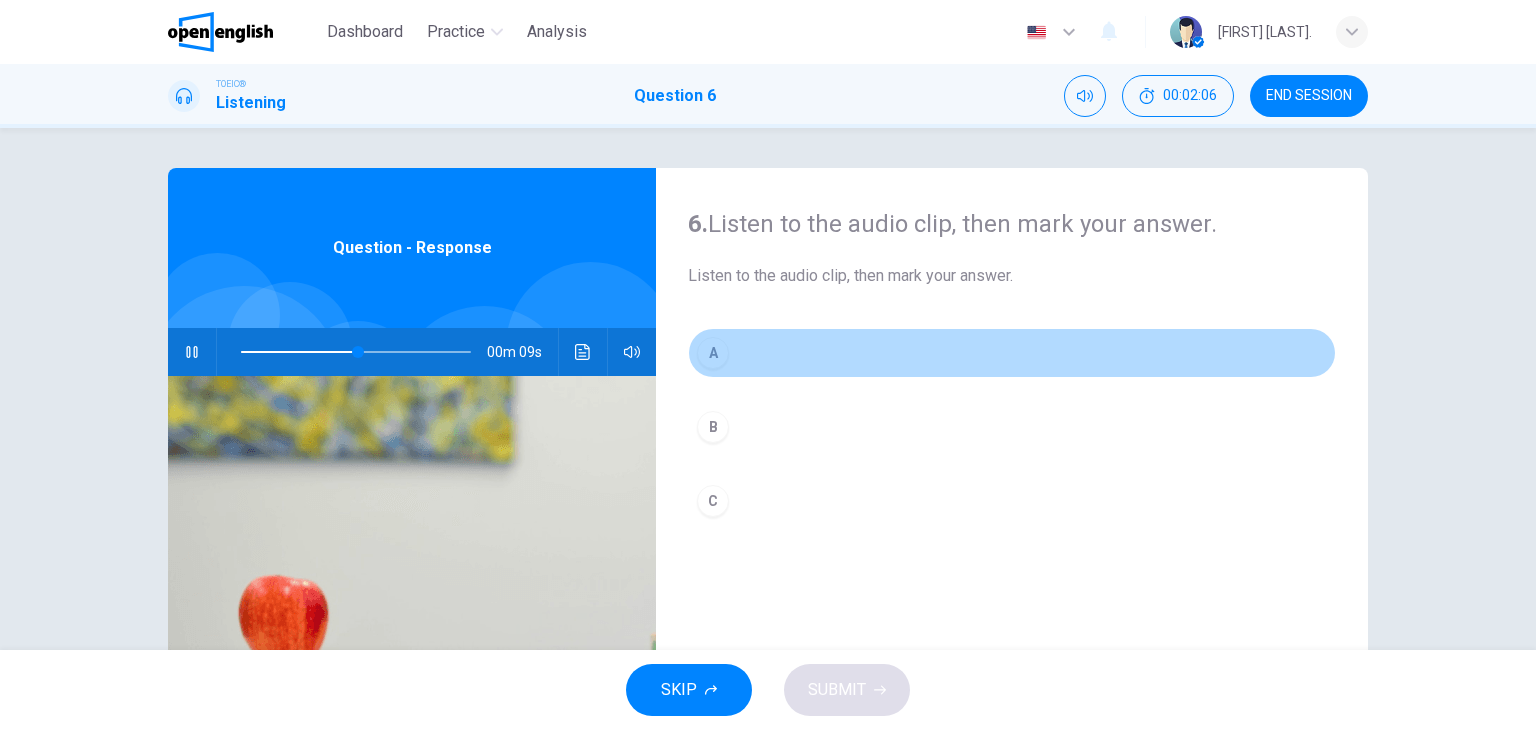 click on "A" at bounding box center (713, 353) 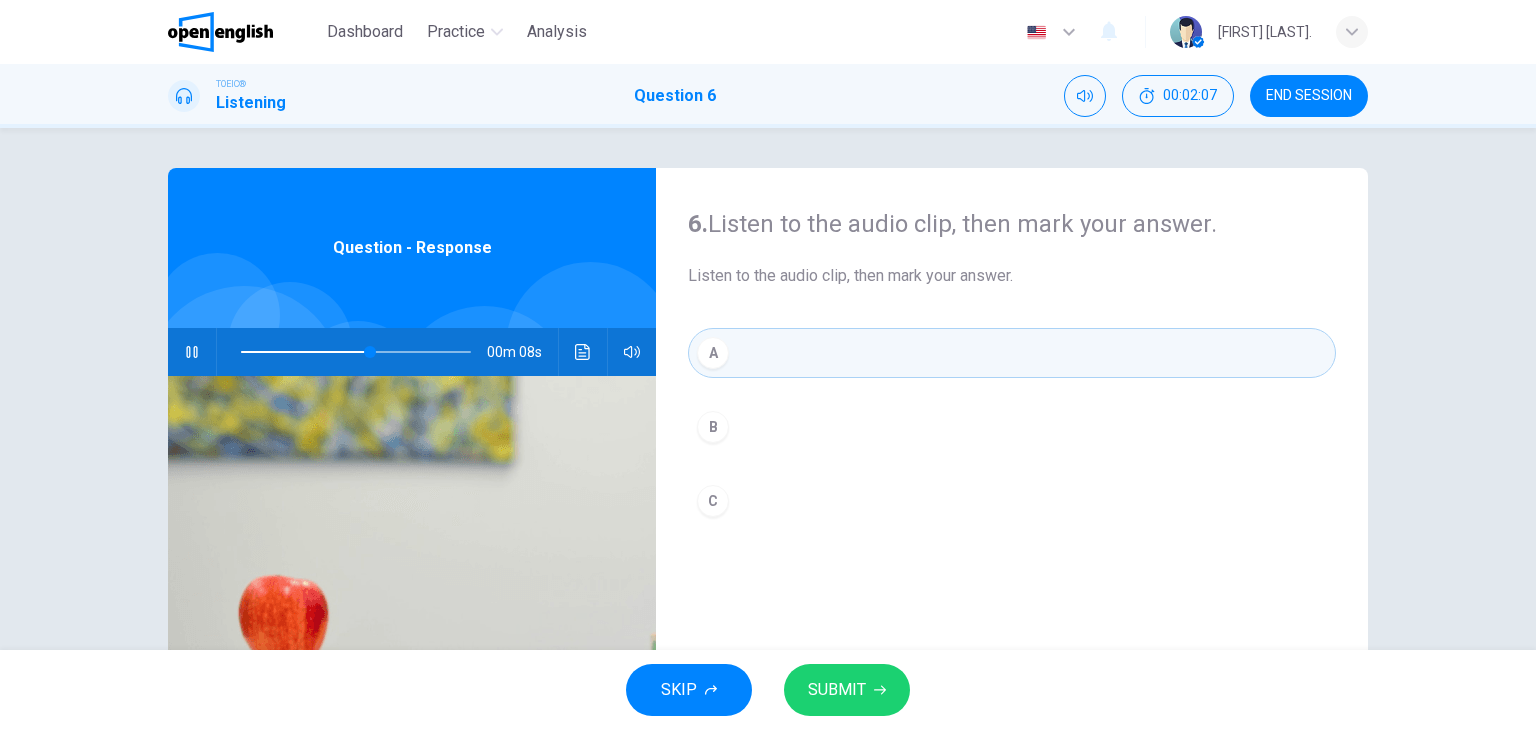 click on "SUBMIT" at bounding box center [837, 690] 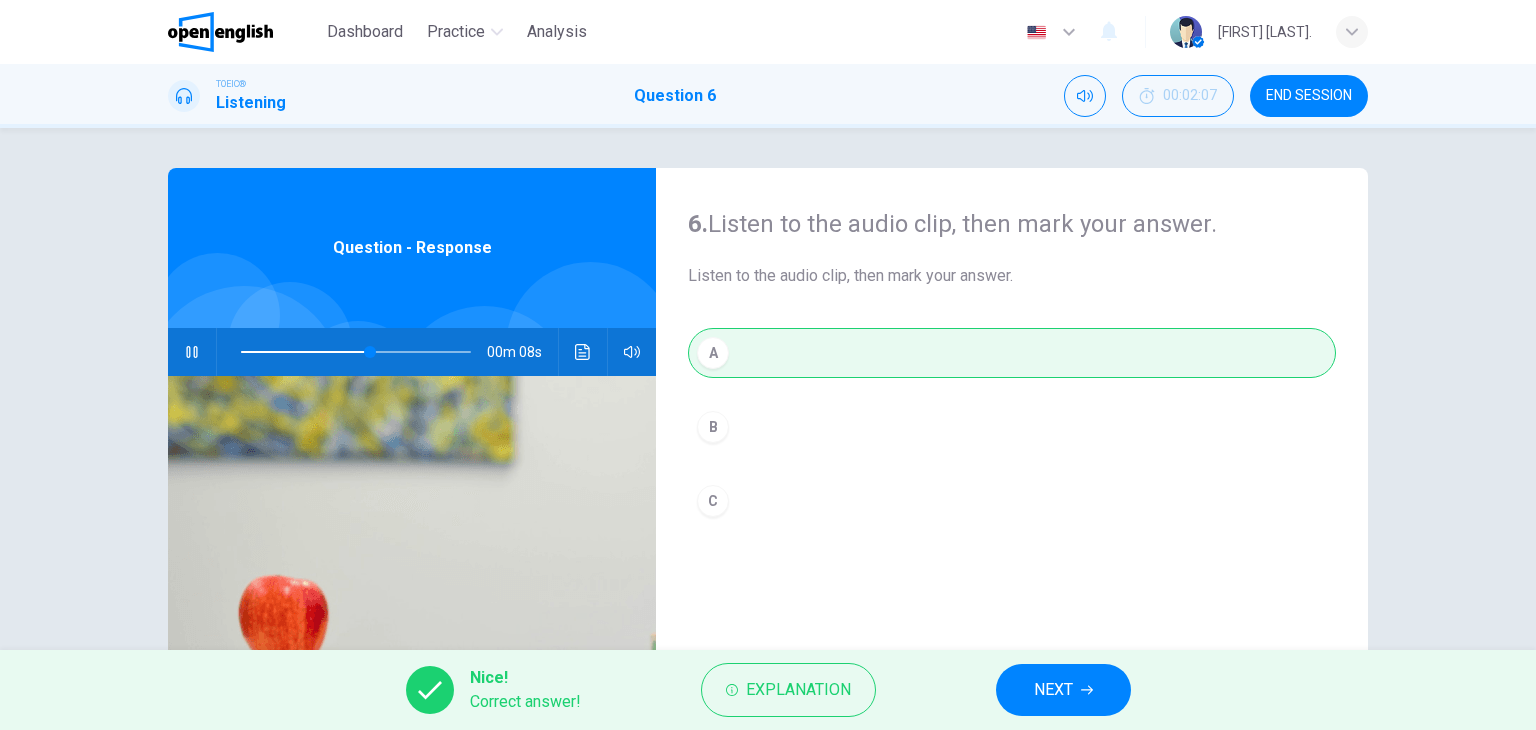 type on "**" 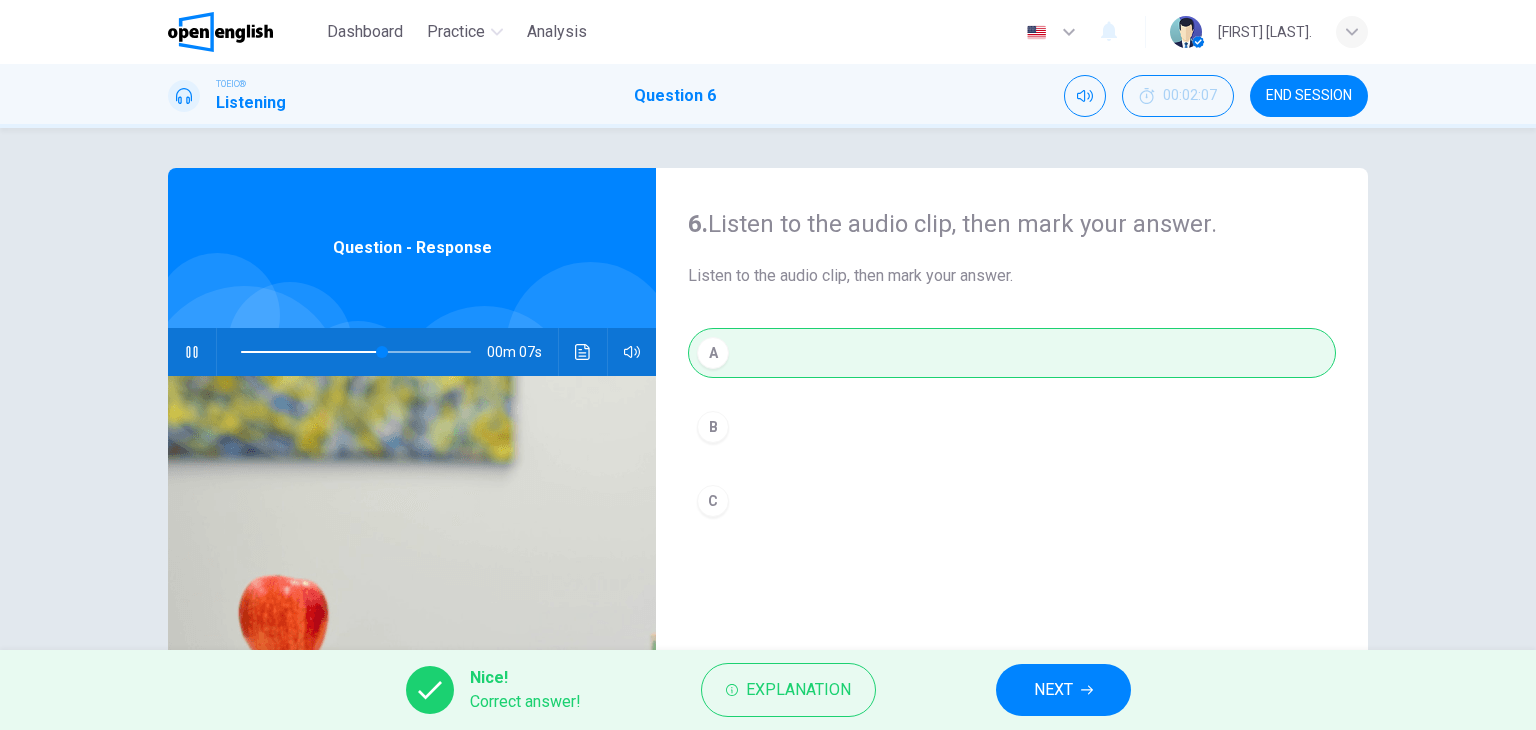 click on "NEXT" at bounding box center (1063, 690) 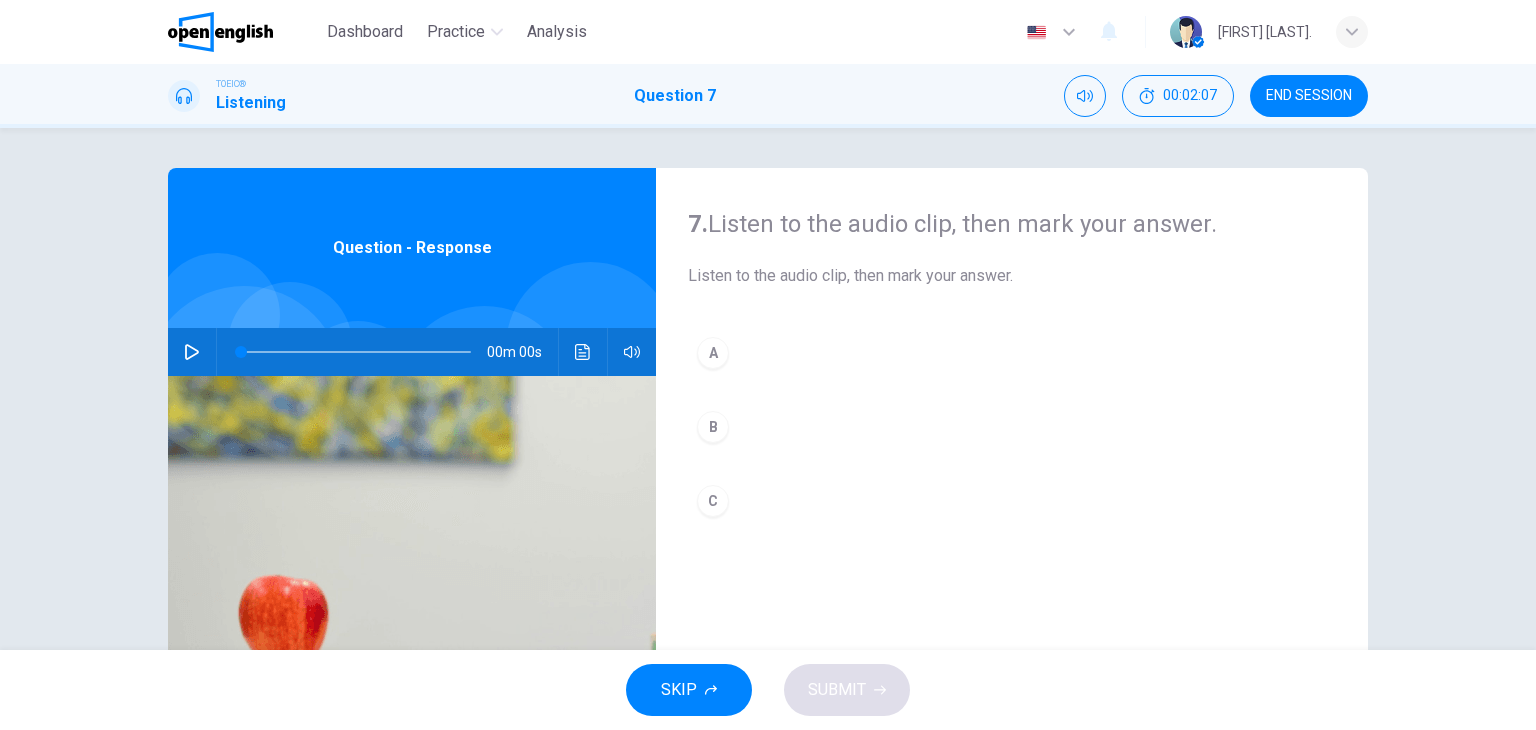 click 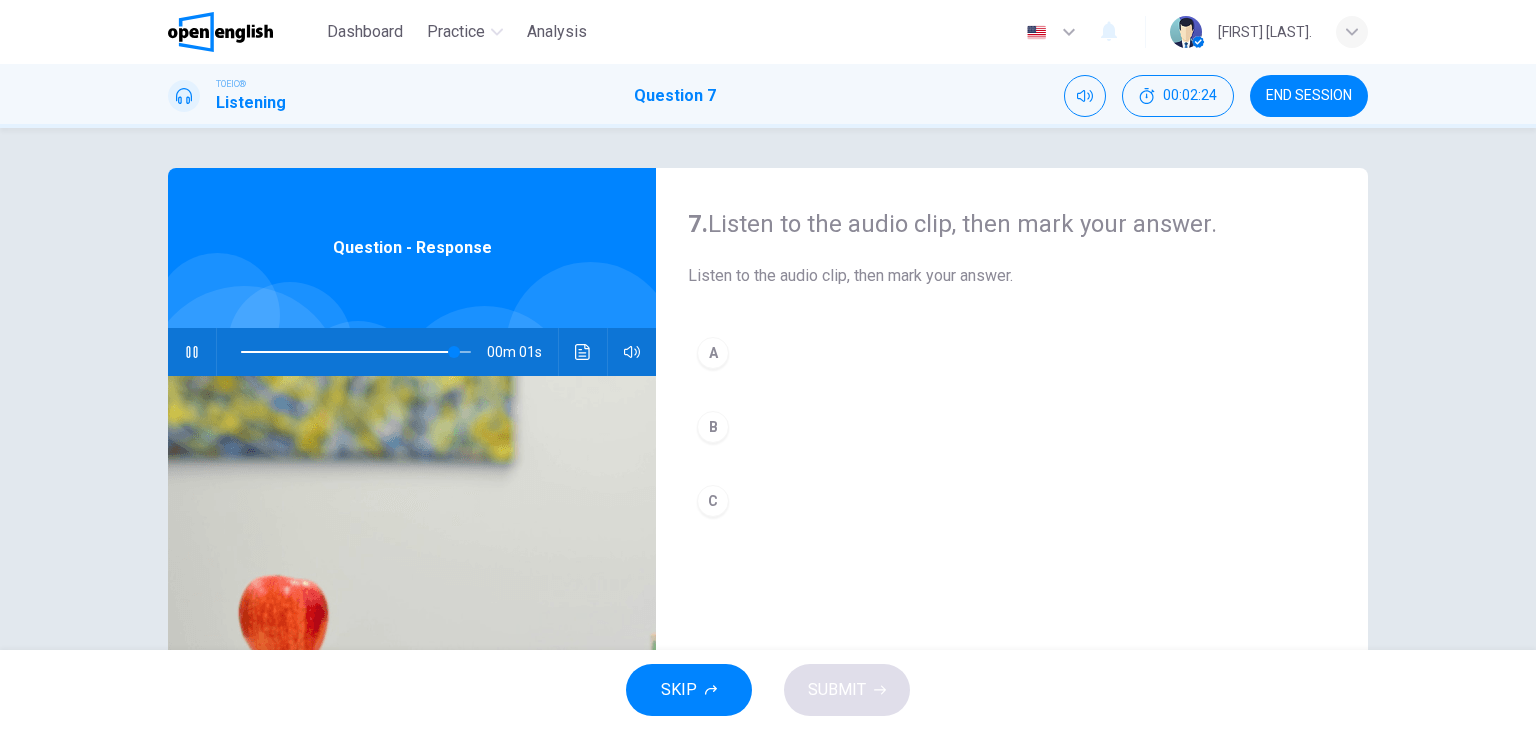 click on "B" at bounding box center [713, 427] 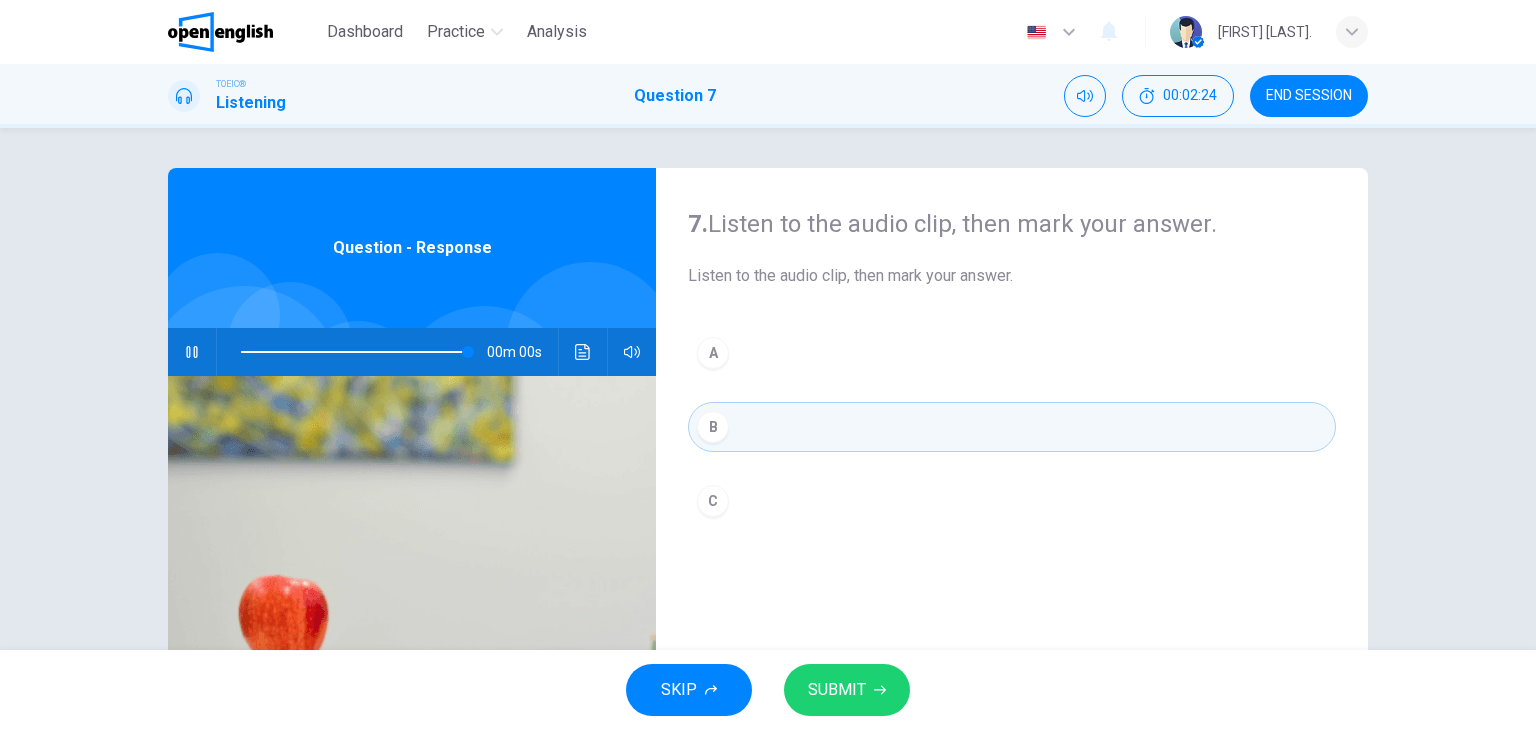 type on "*" 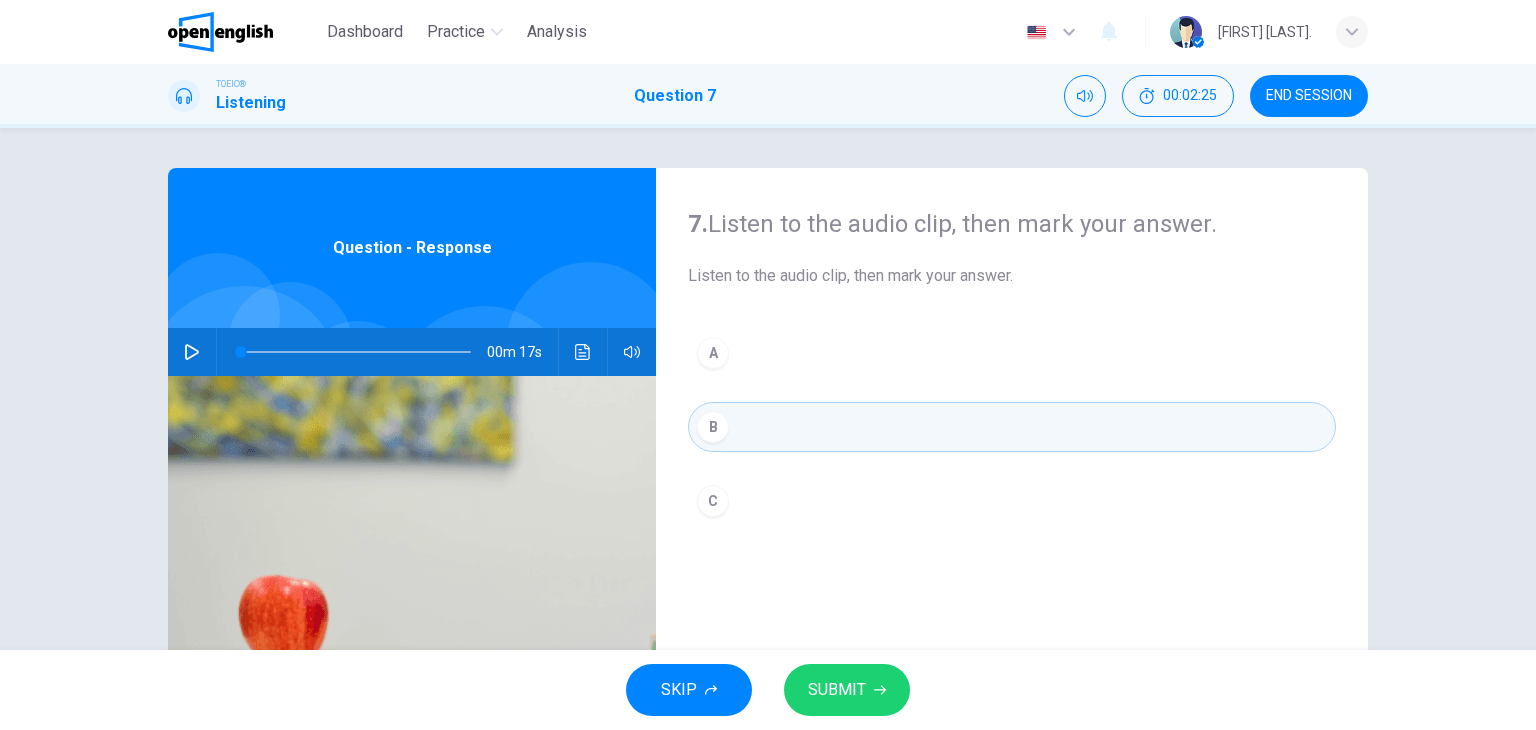 click on "SUBMIT" at bounding box center (837, 690) 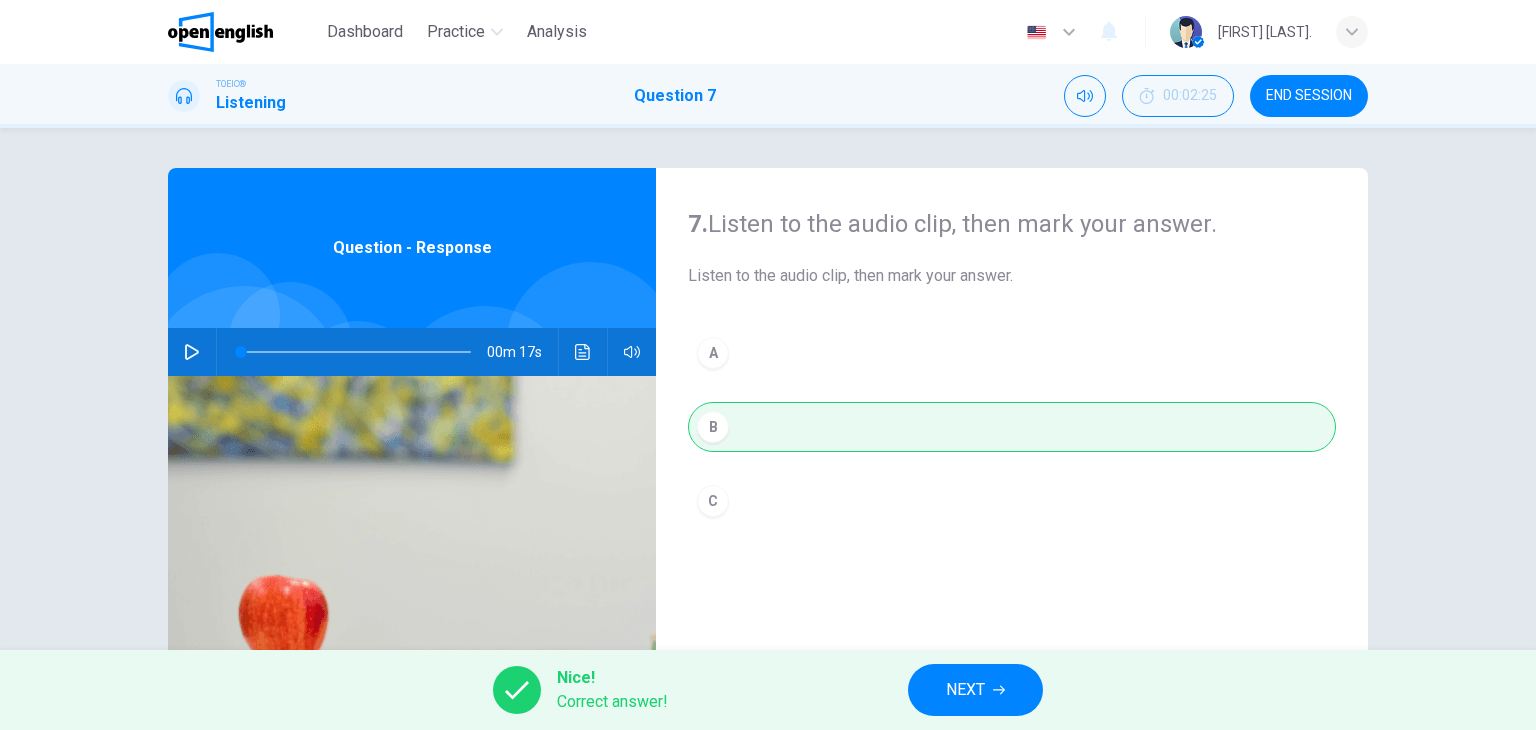 click on "NEXT" at bounding box center [975, 690] 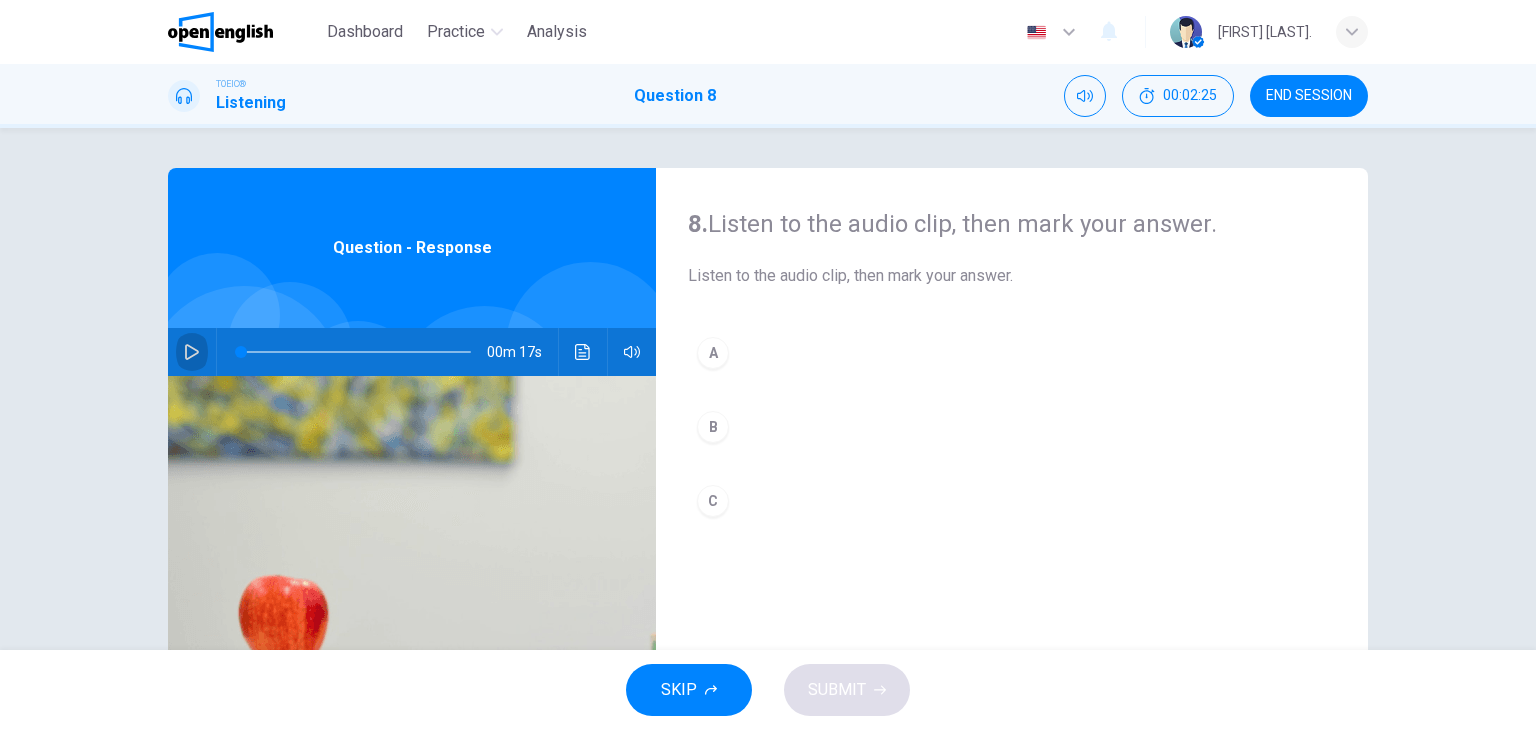 click 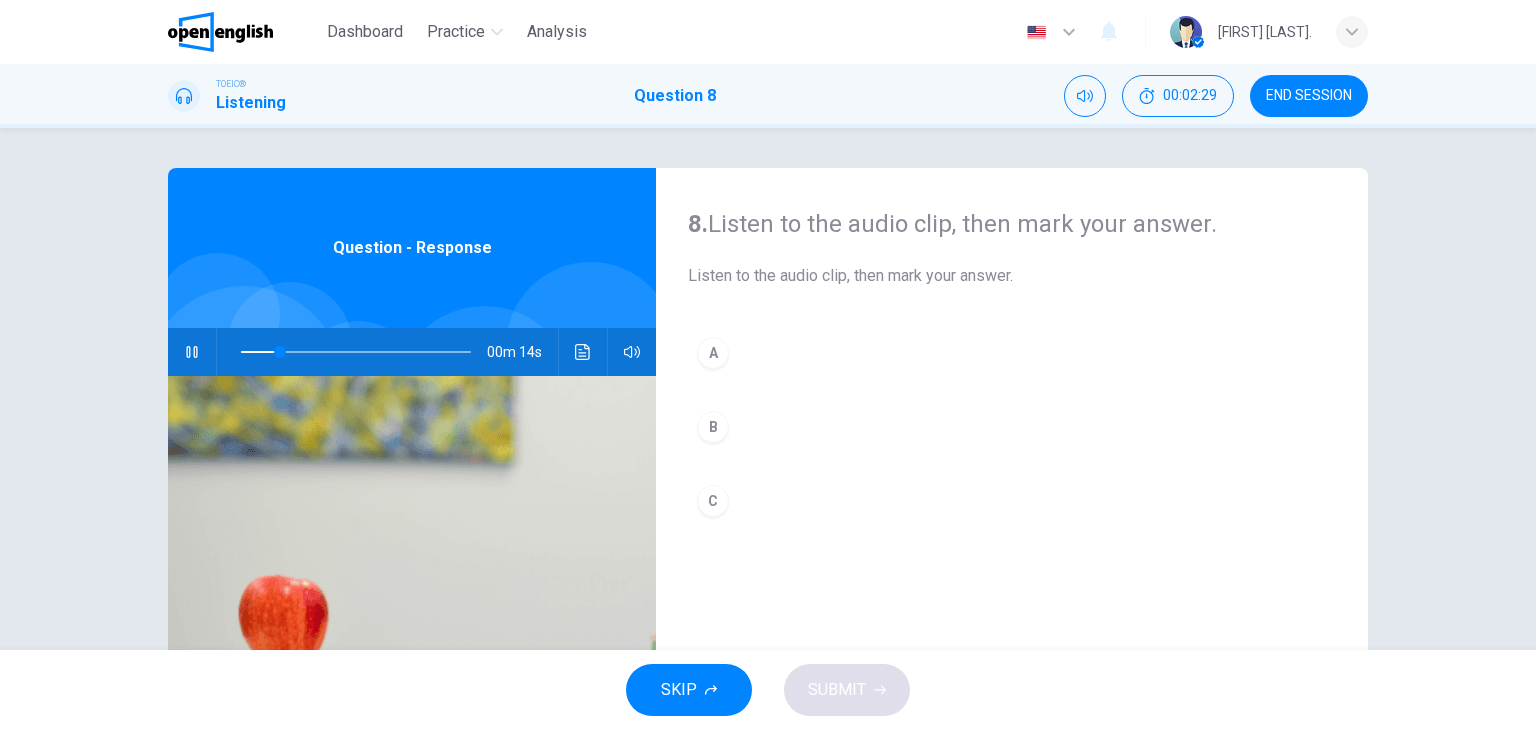 click at bounding box center (356, 352) 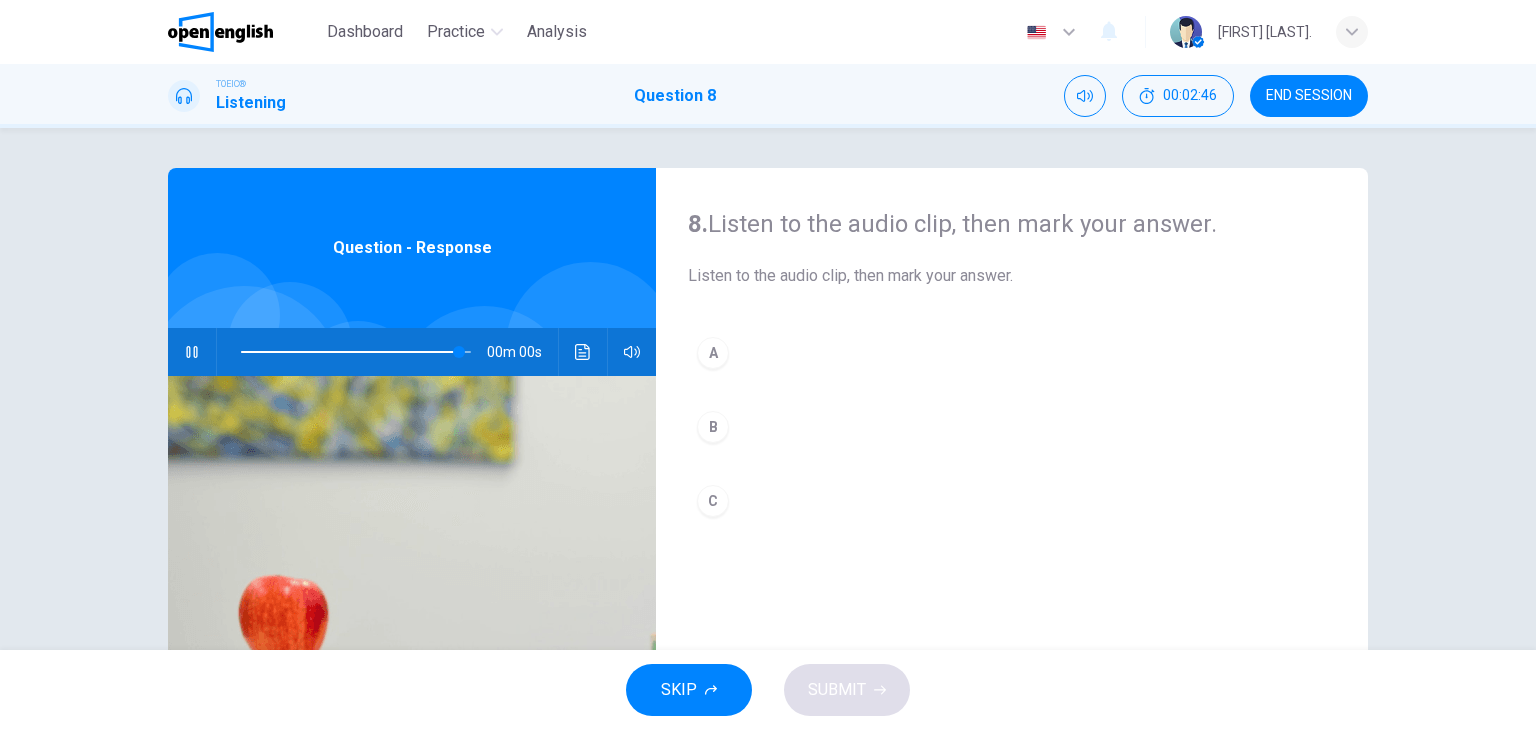 type on "*" 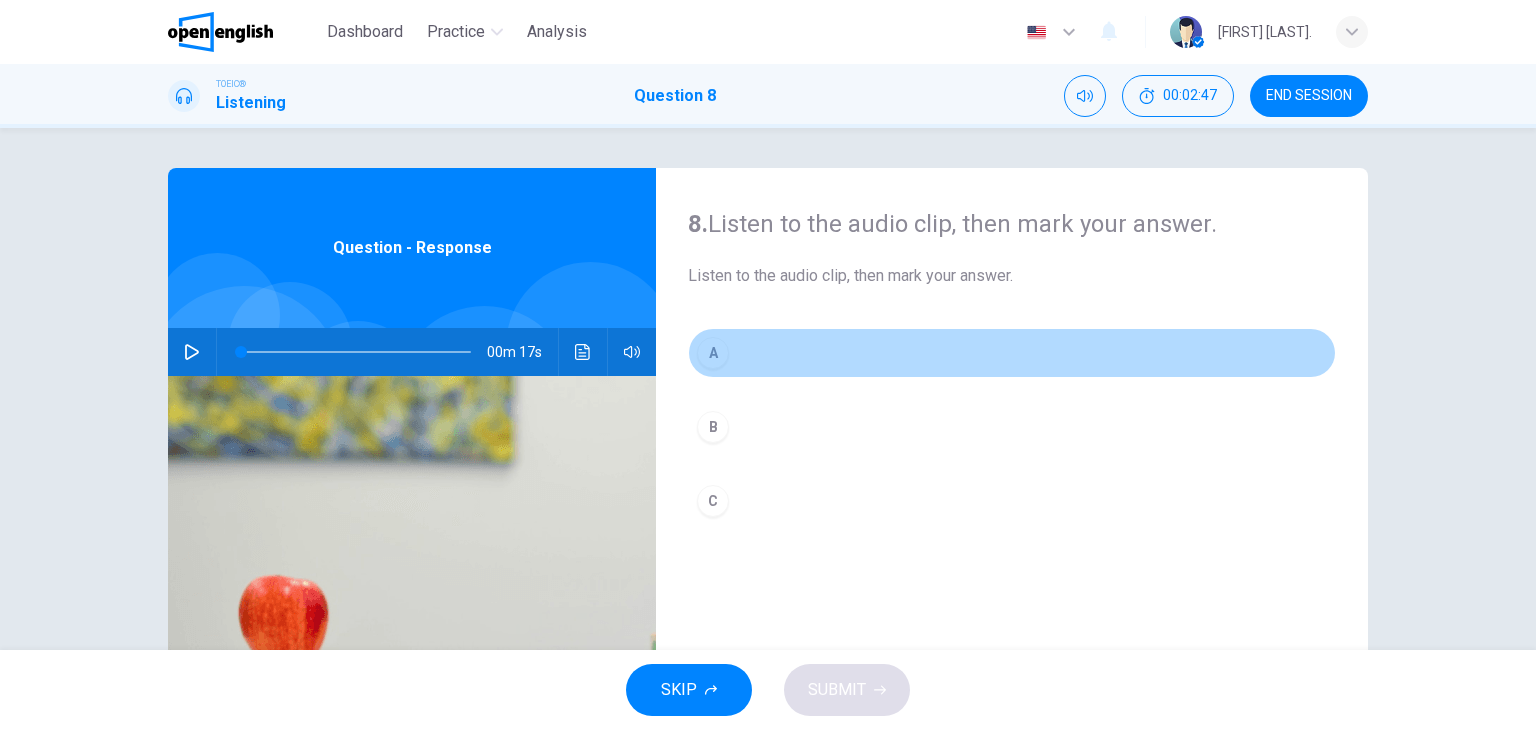 click on "A" at bounding box center [713, 353] 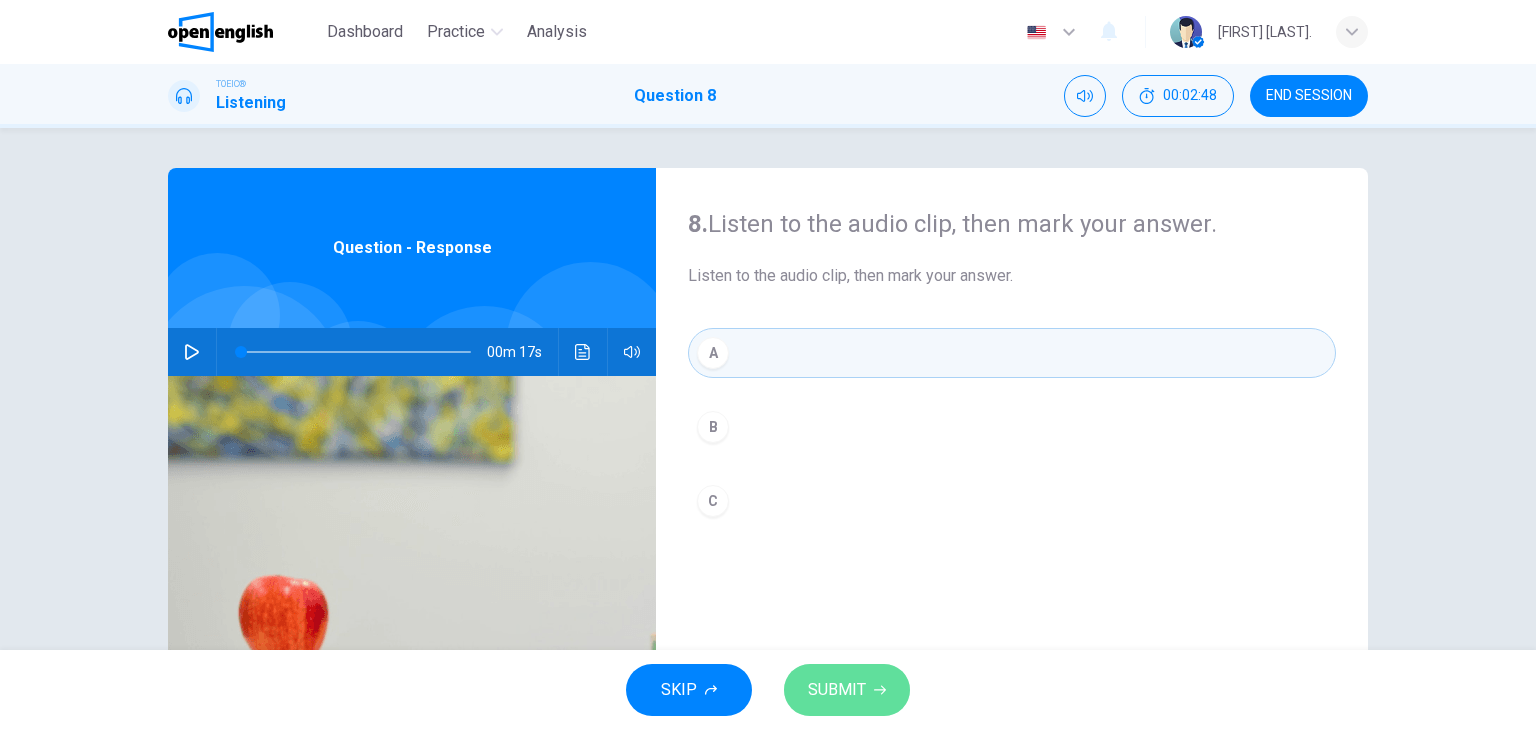 click on "SUBMIT" at bounding box center [837, 690] 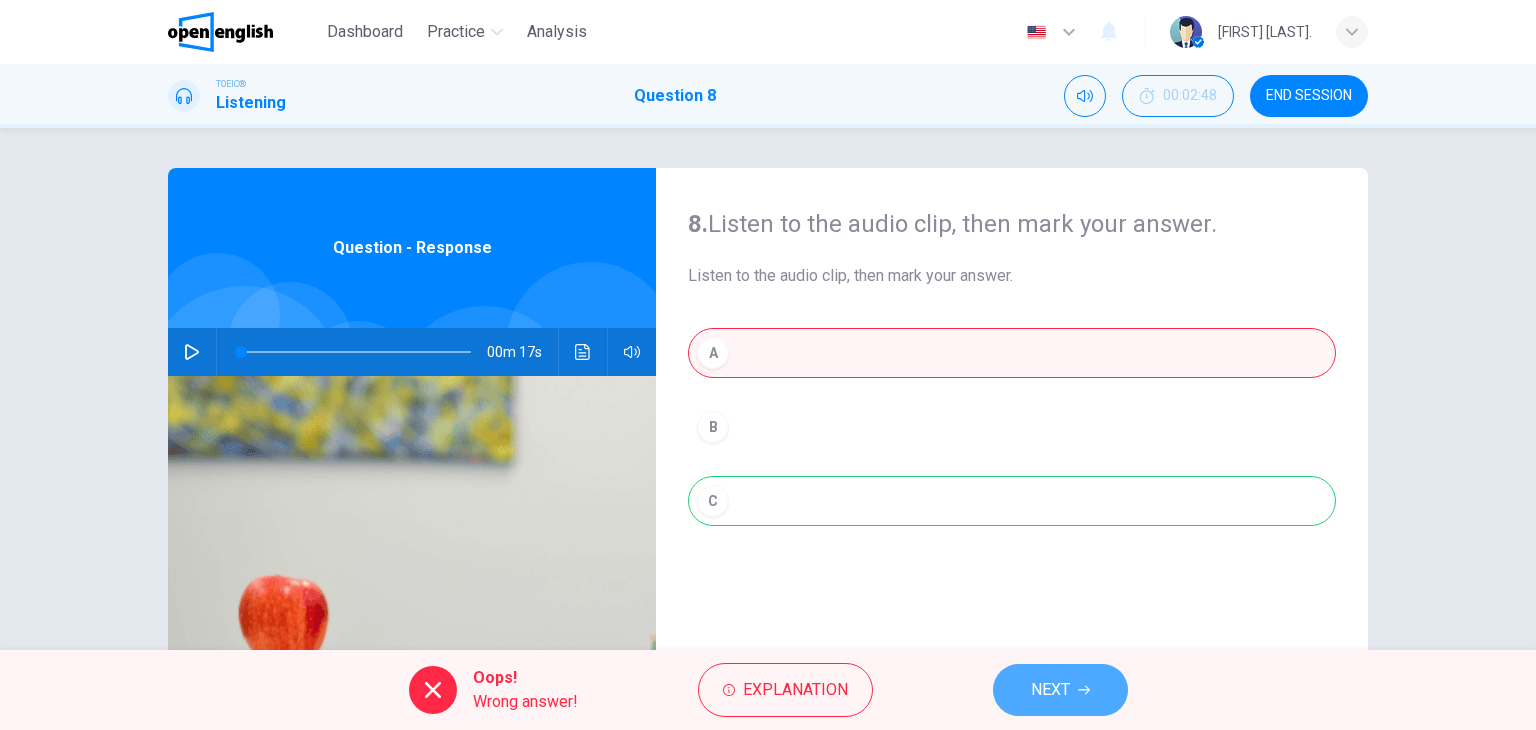 click on "NEXT" at bounding box center [1060, 690] 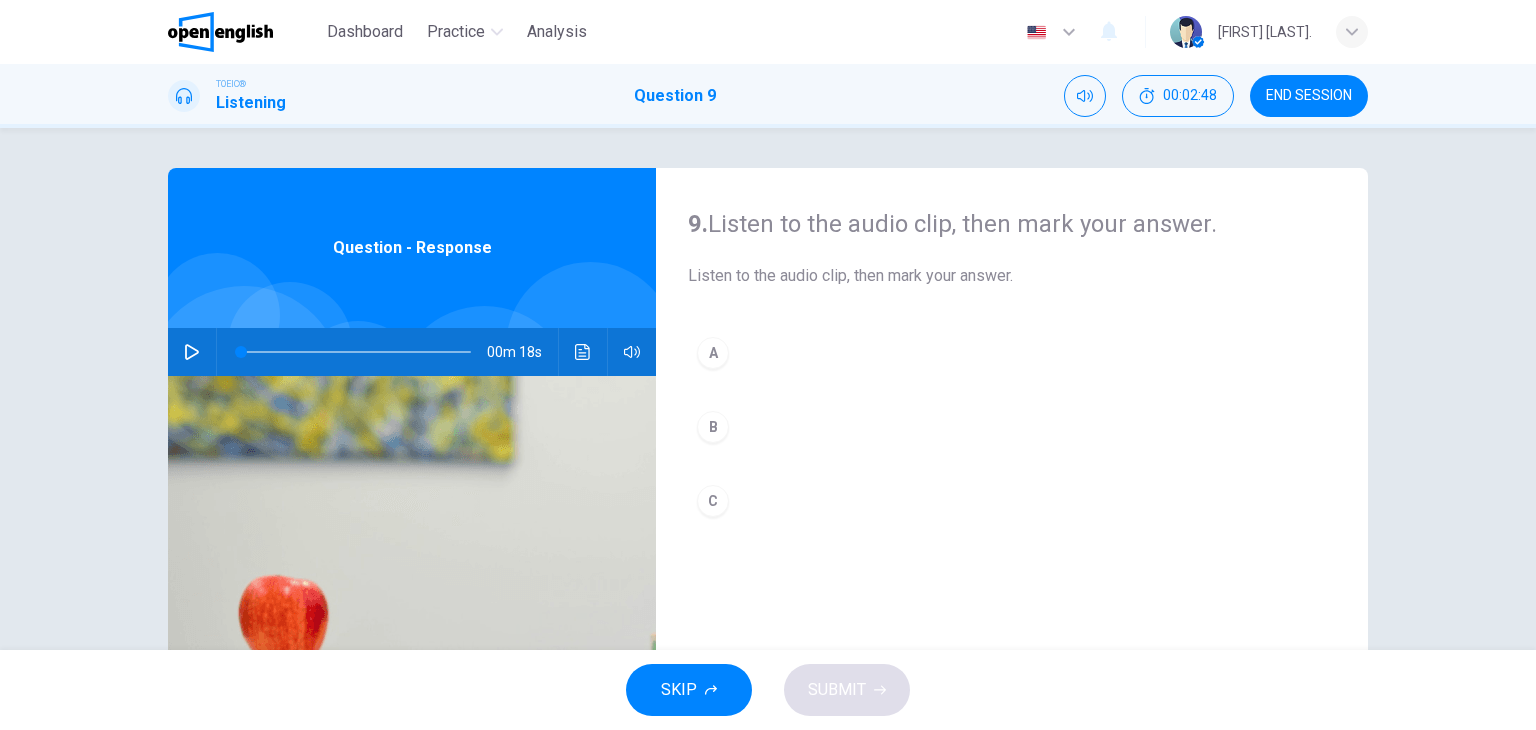 click 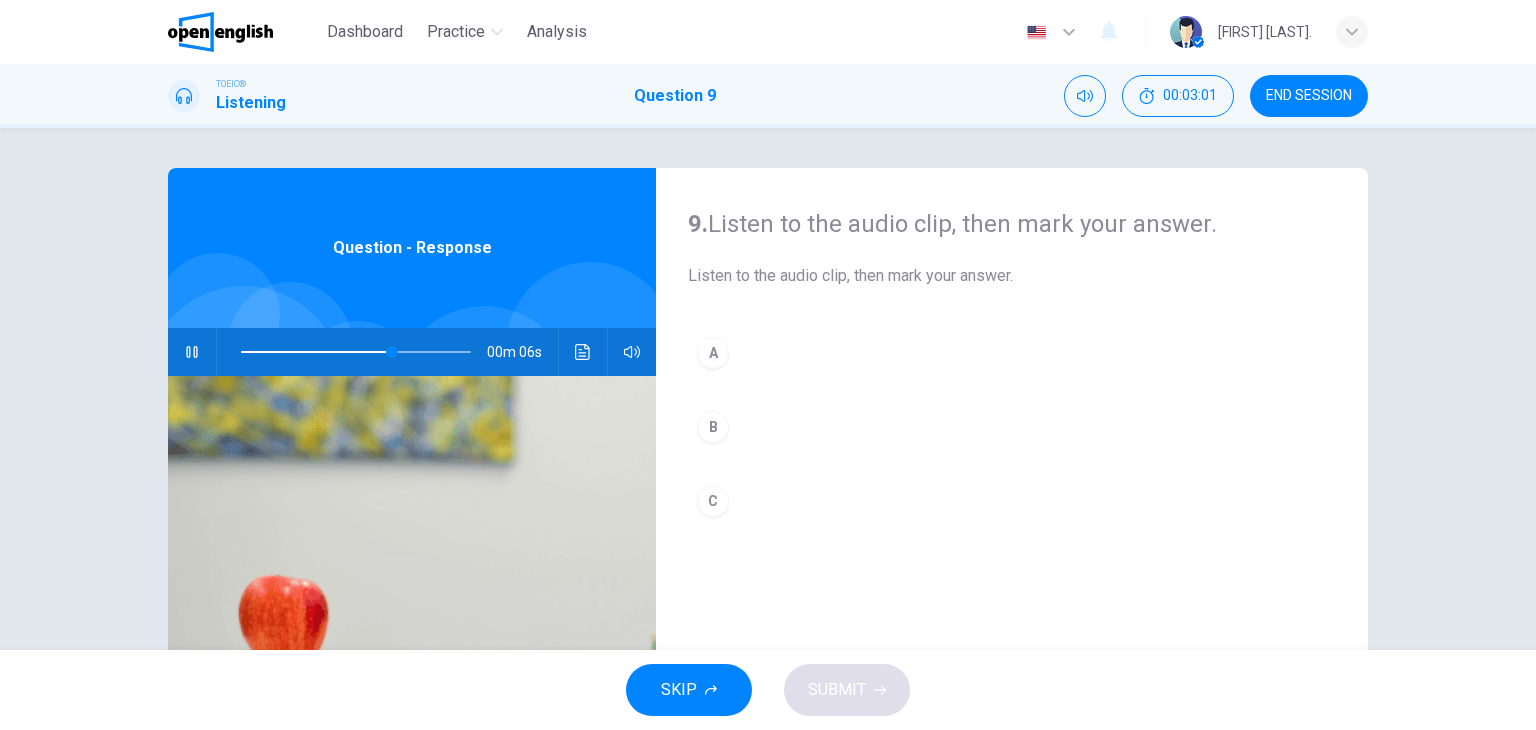 click on "B" at bounding box center (713, 427) 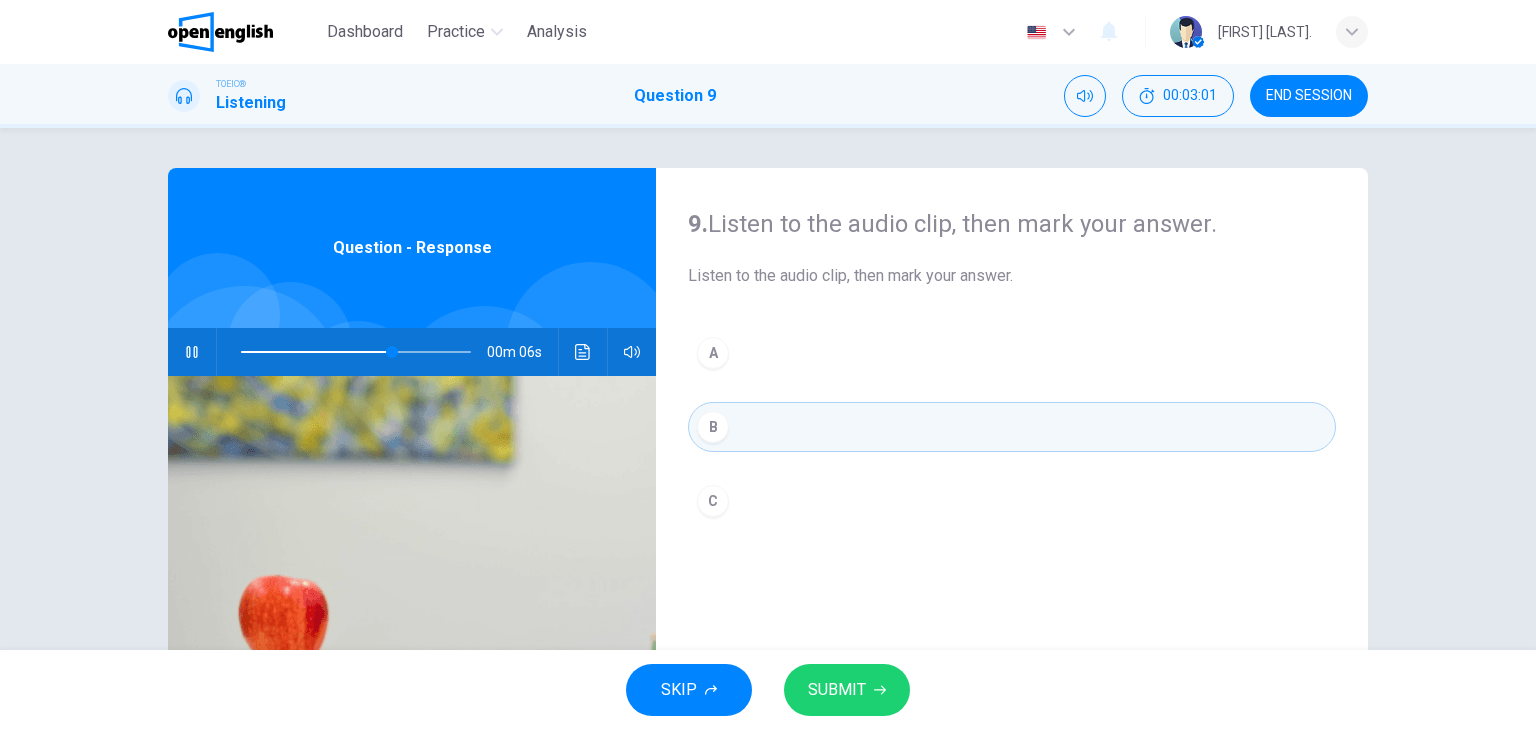 click on "SUBMIT" at bounding box center [837, 690] 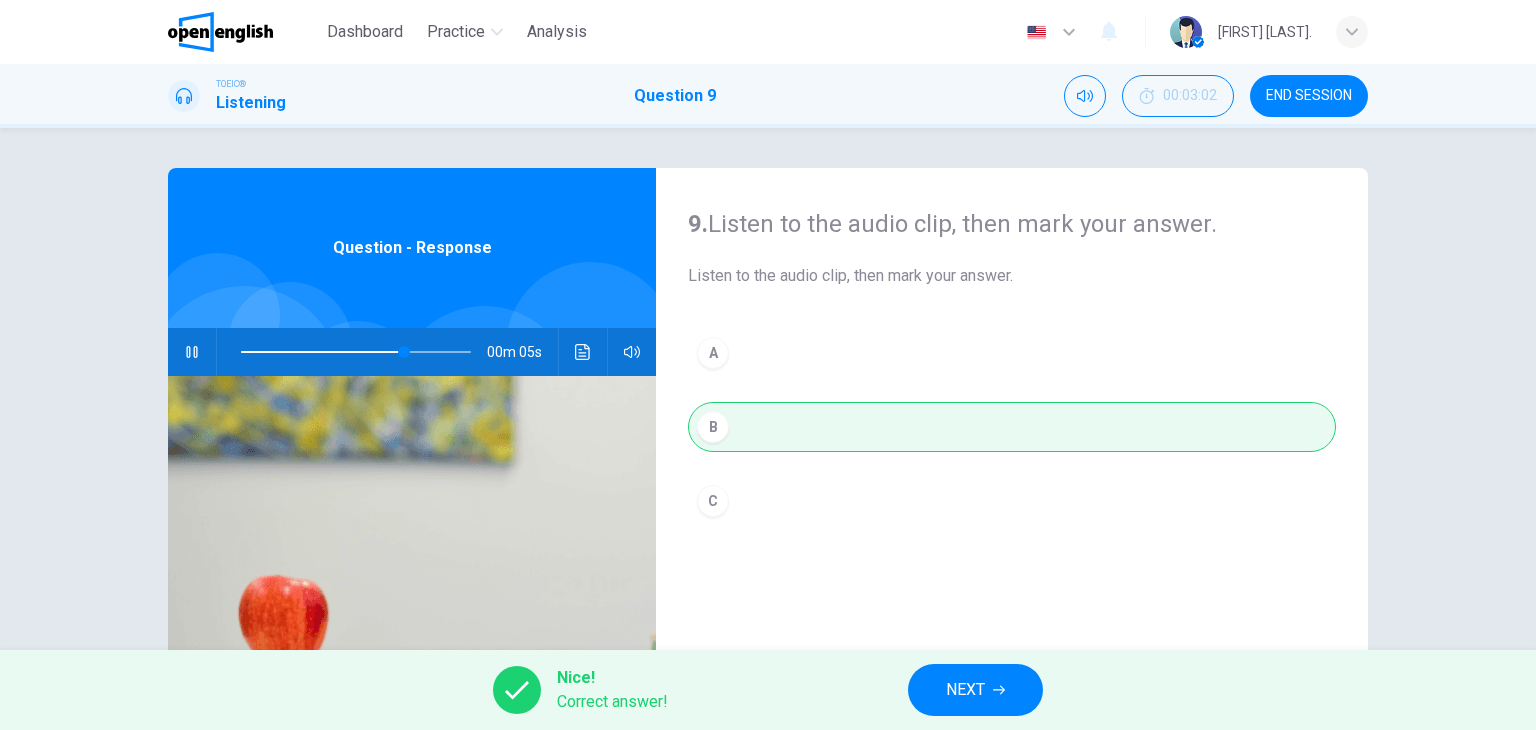 type on "**" 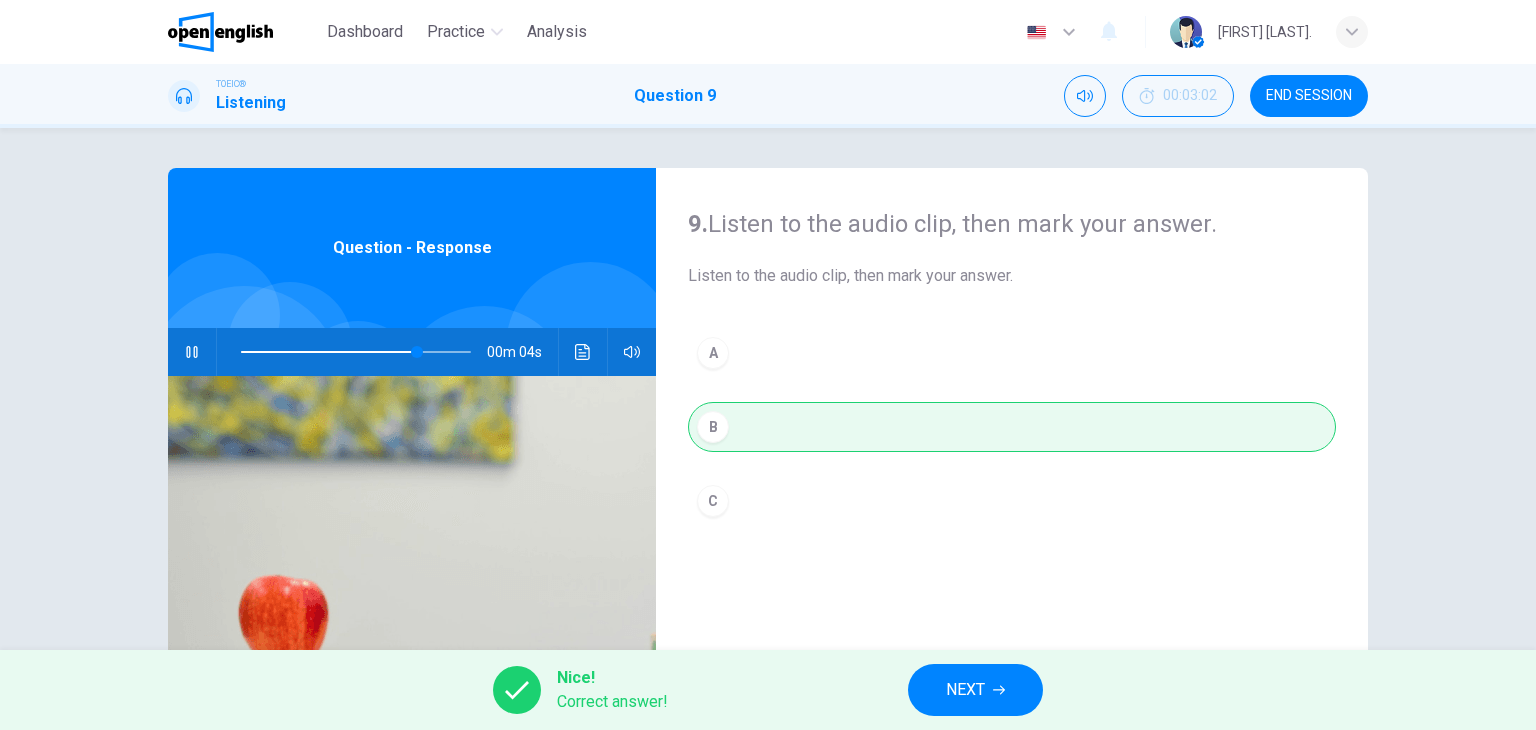 click 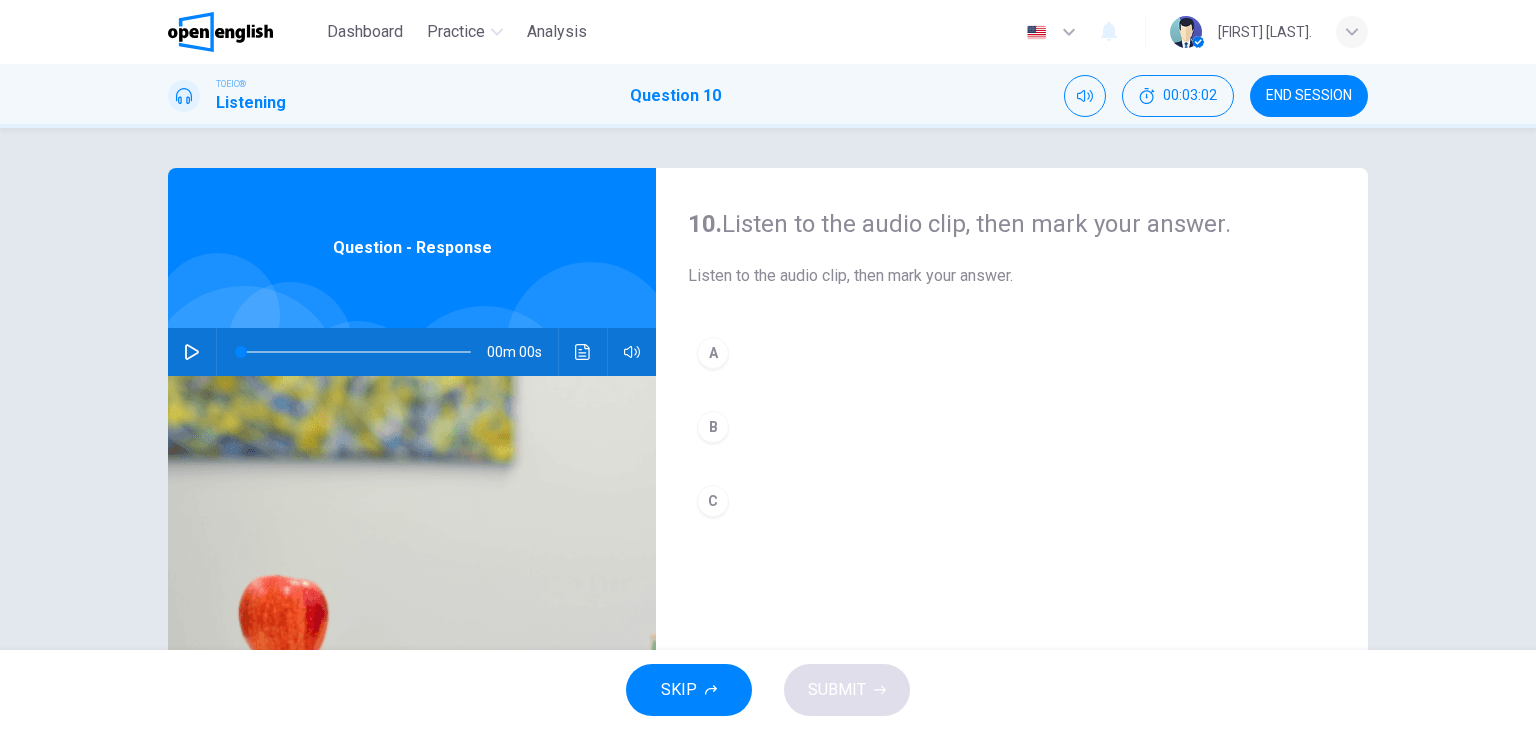click 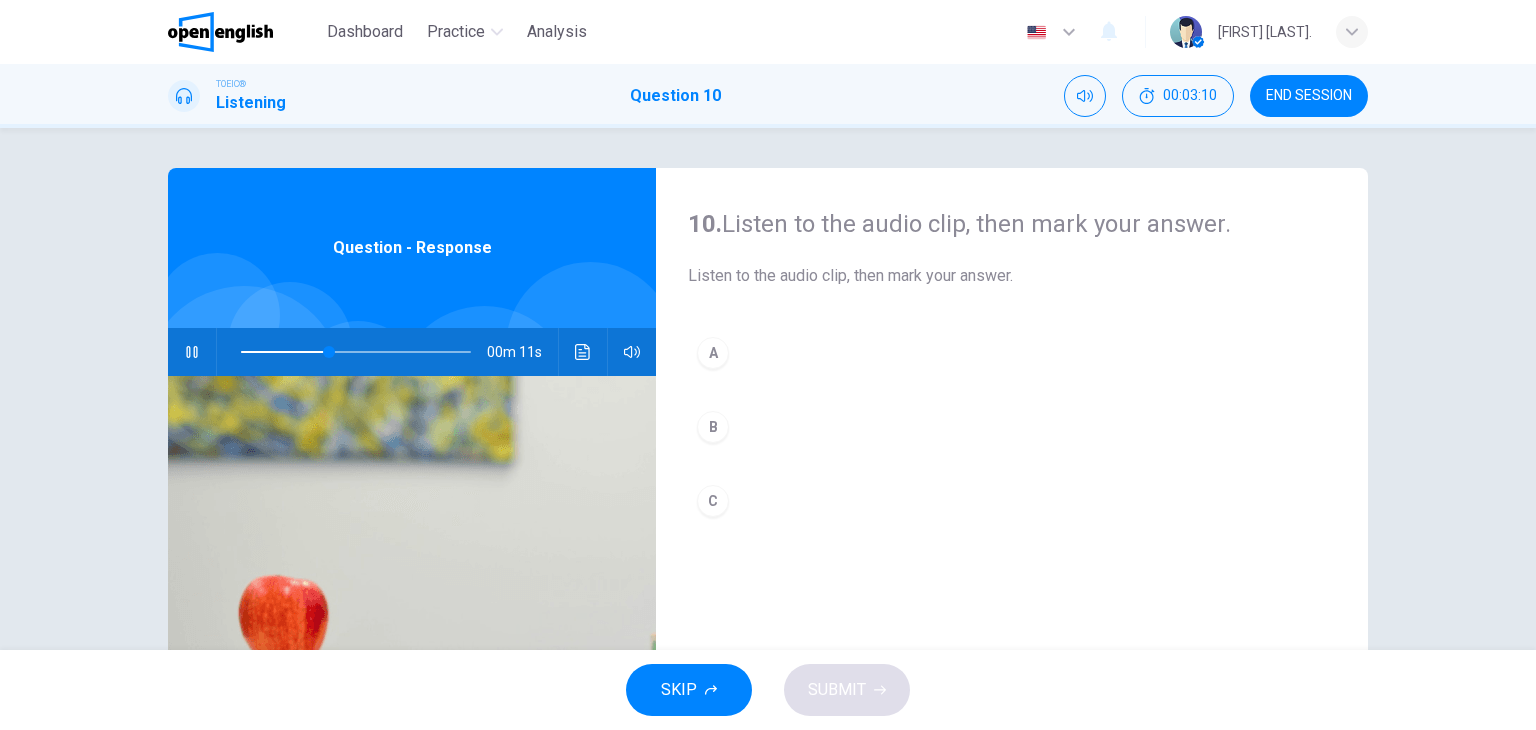 click on "A" at bounding box center [713, 353] 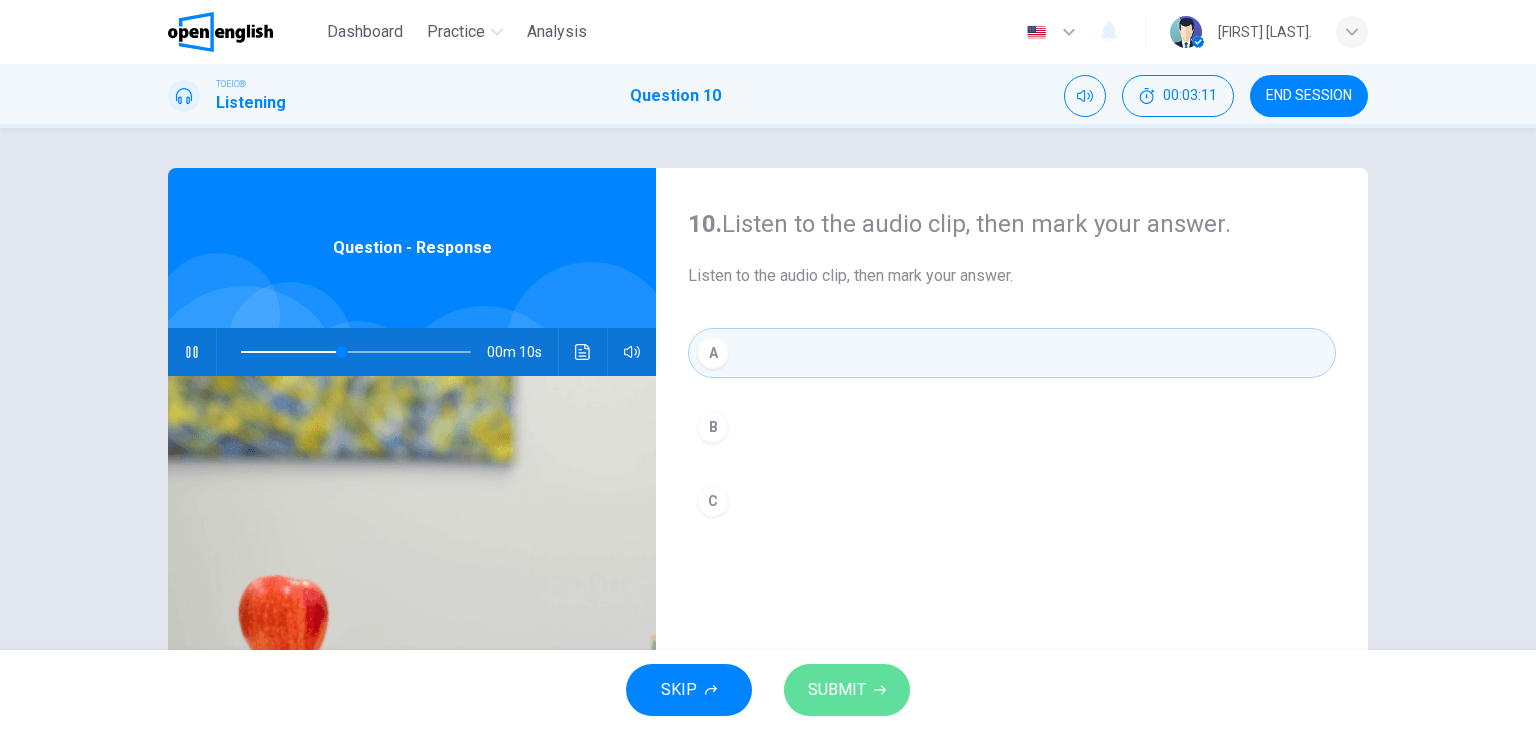 click on "SUBMIT" at bounding box center [847, 690] 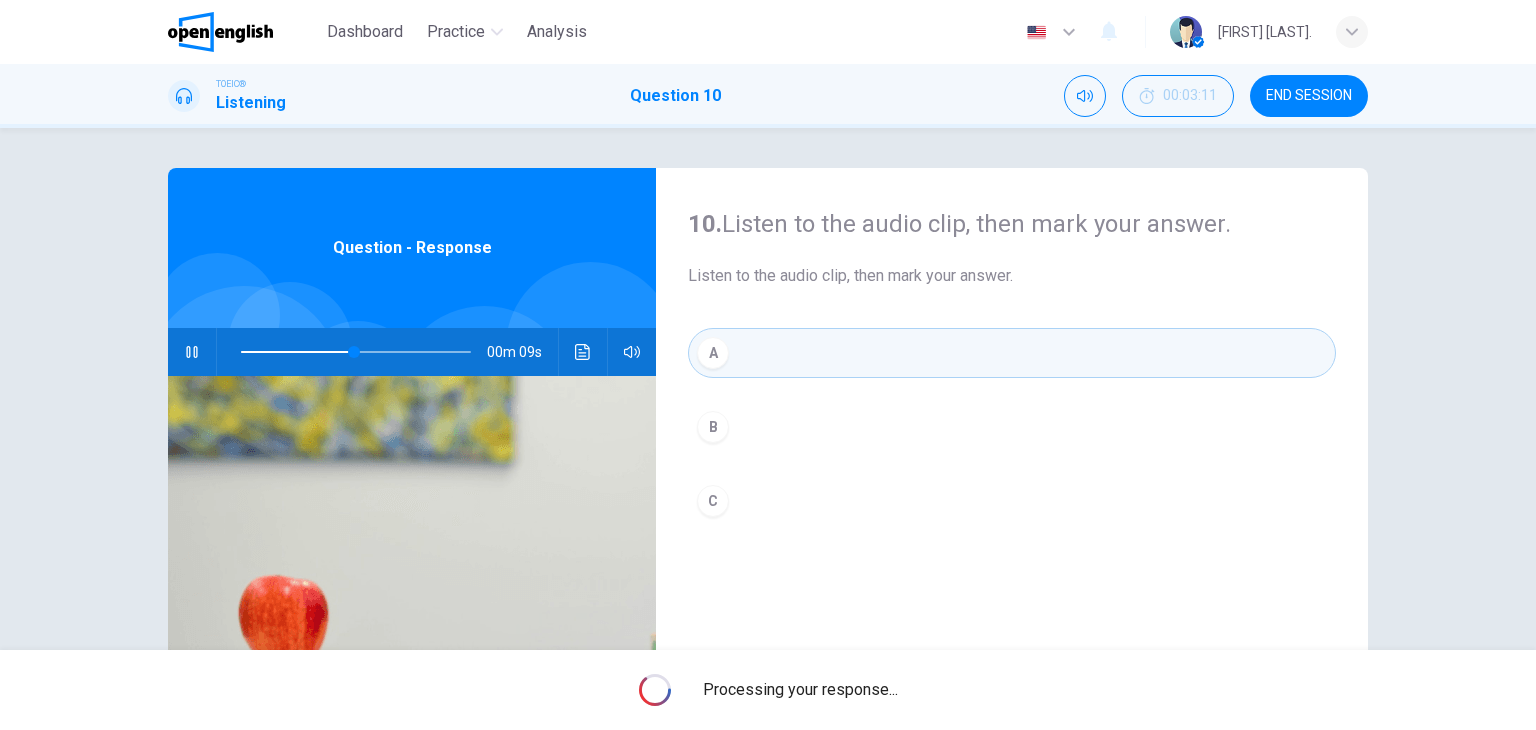 type on "**" 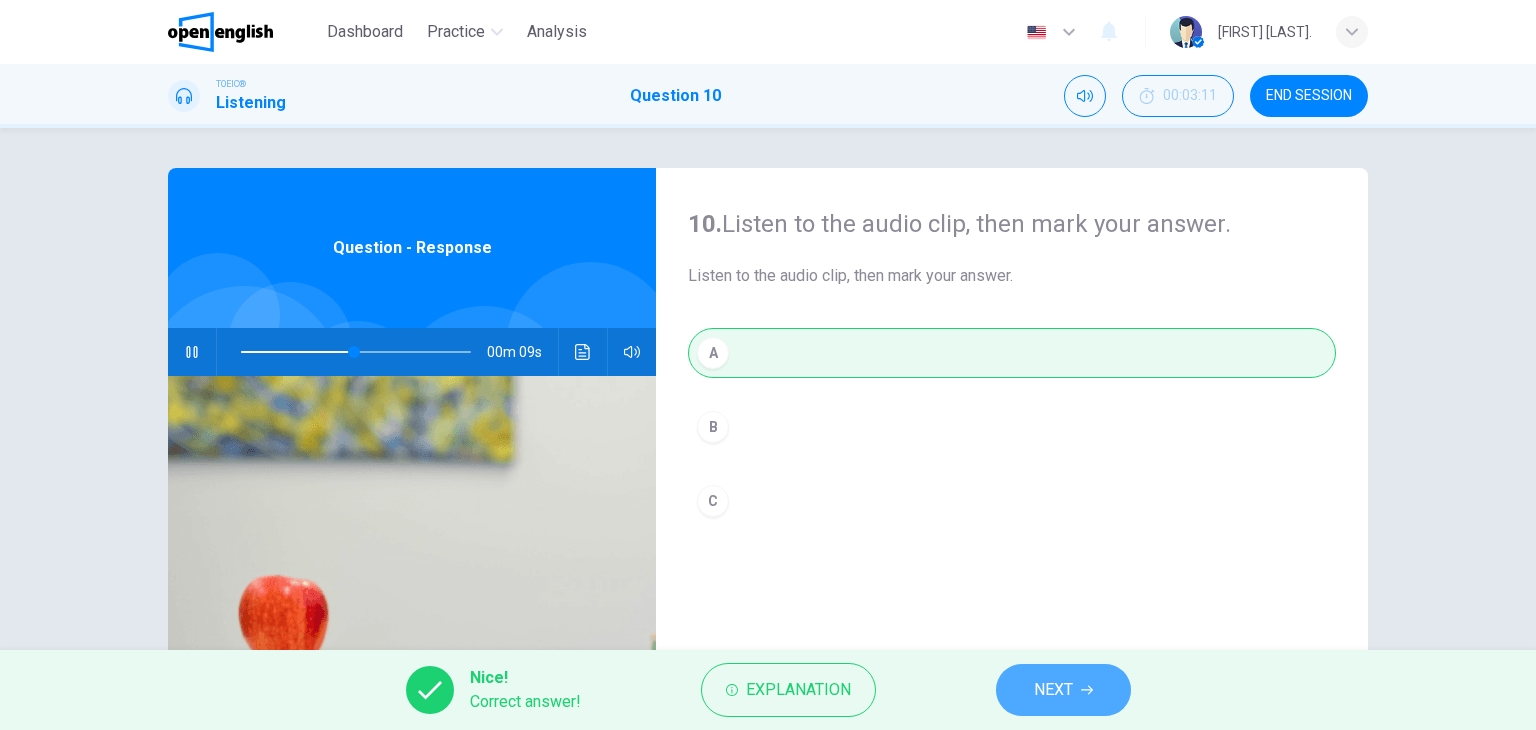 click on "NEXT" at bounding box center [1063, 690] 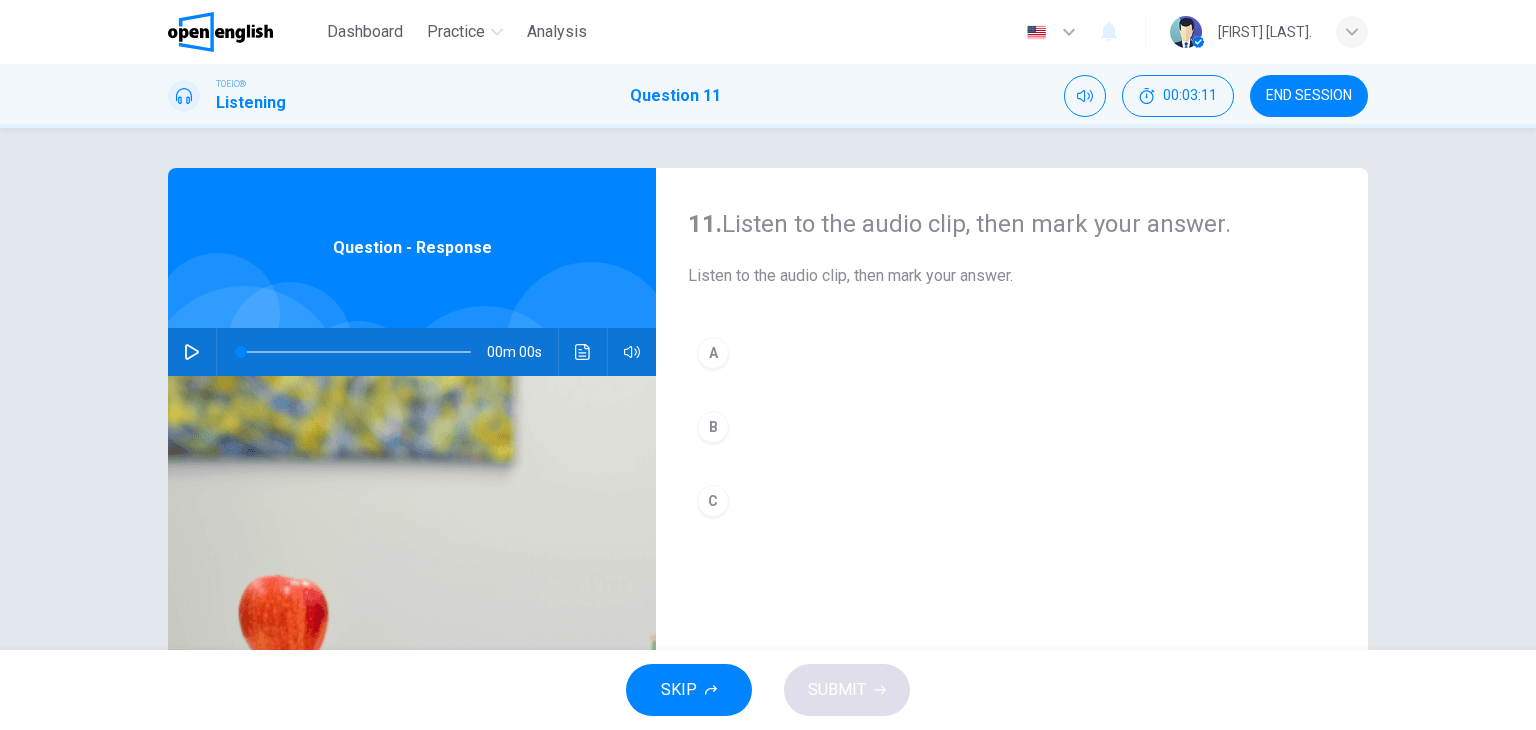 click at bounding box center (192, 352) 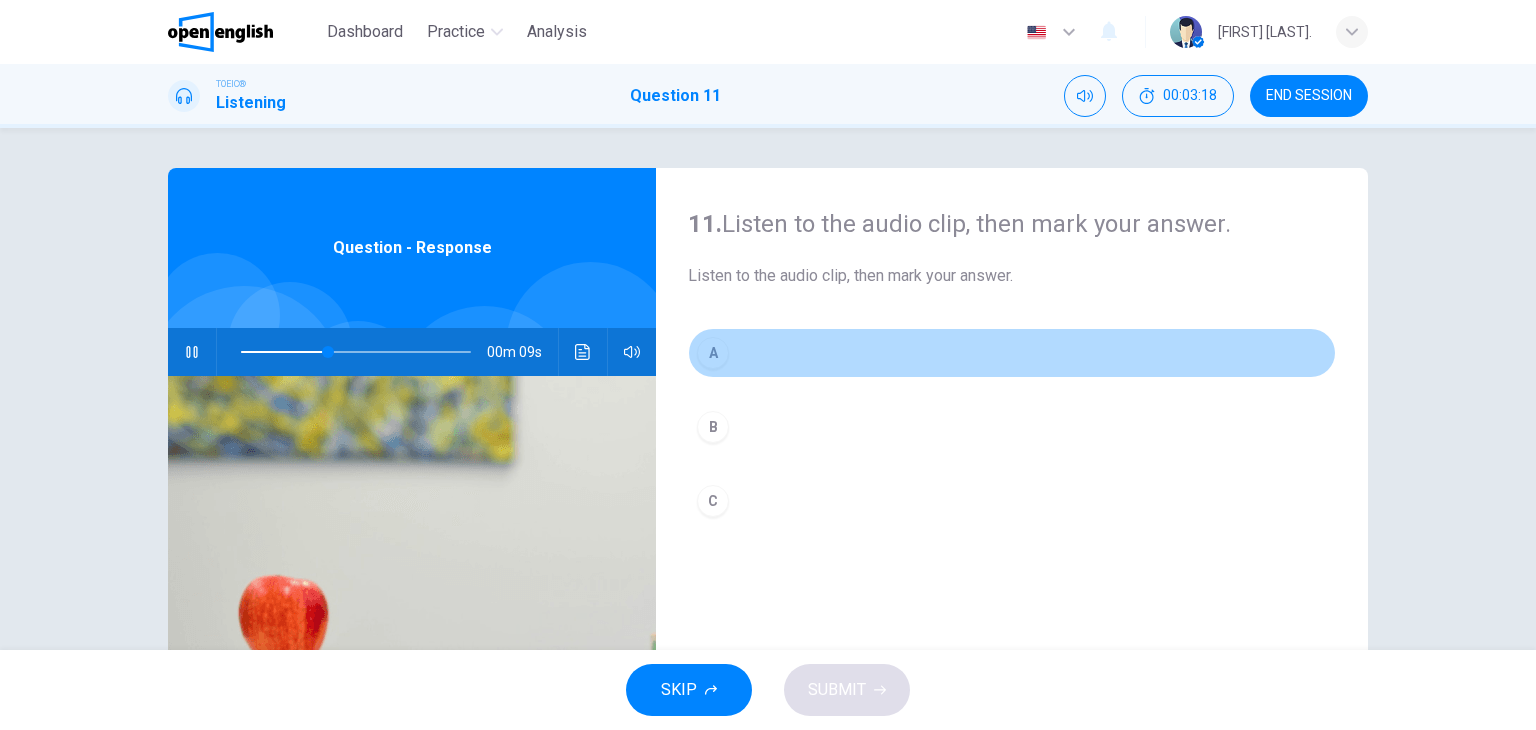 click on "A" at bounding box center [713, 353] 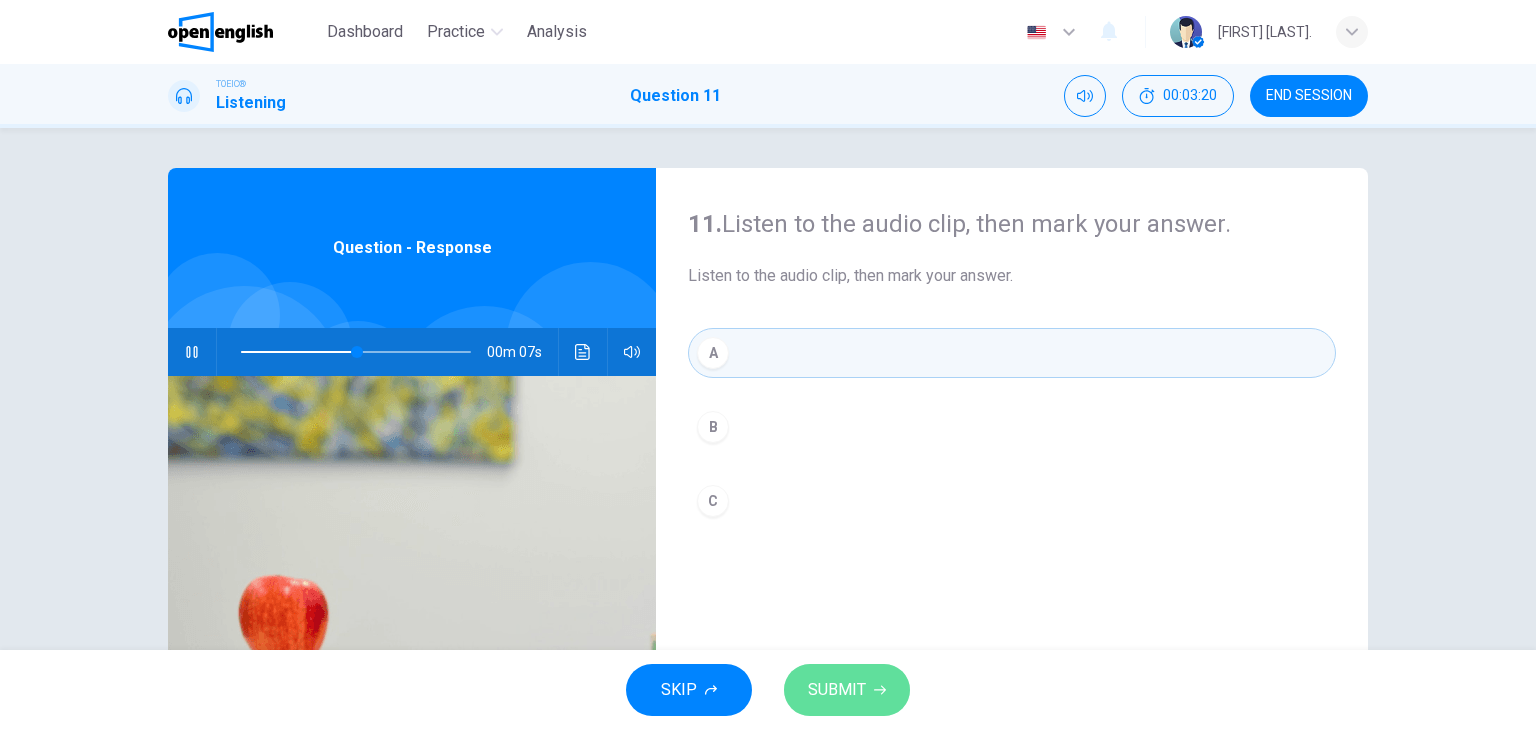 click on "SUBMIT" at bounding box center (837, 690) 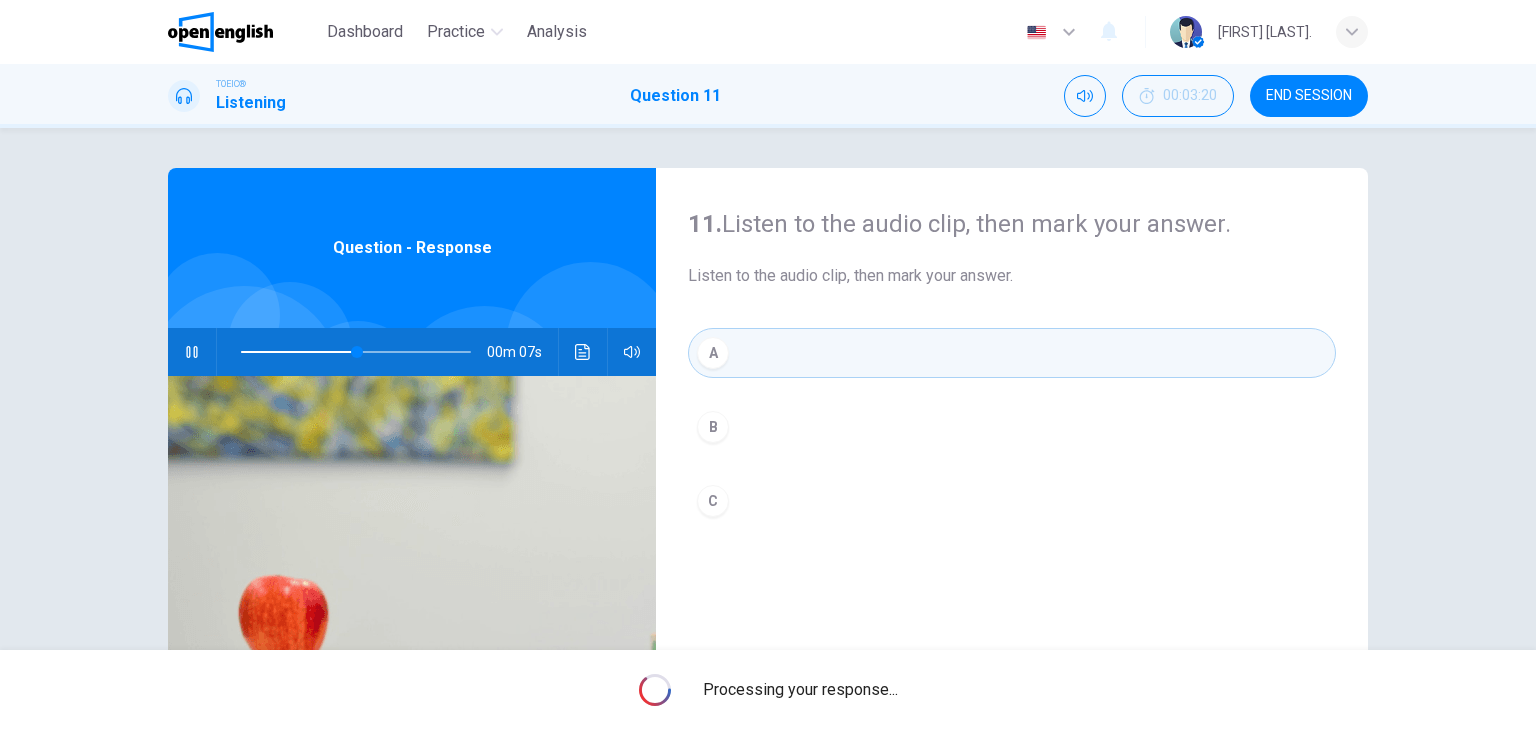 type on "**" 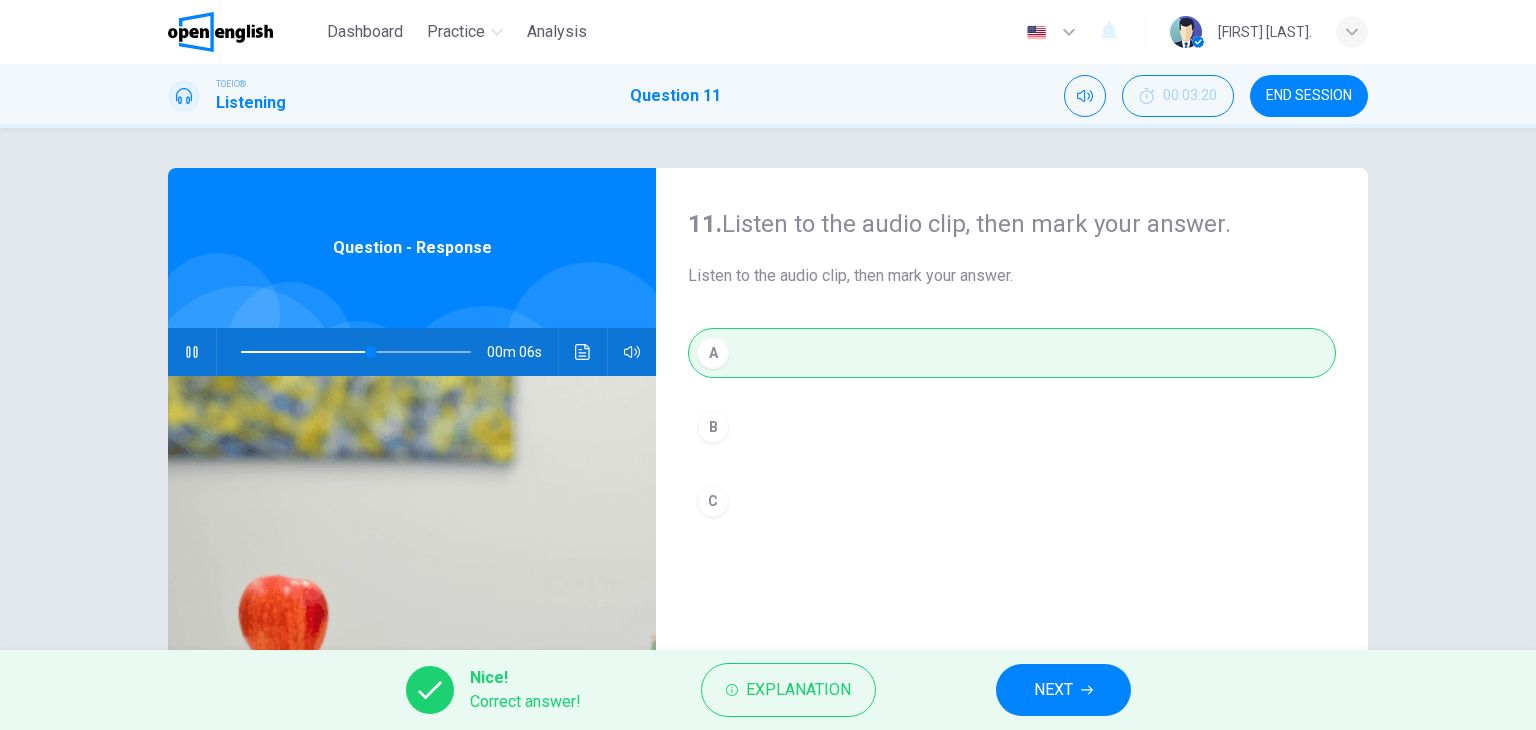 click on "NEXT" at bounding box center (1053, 690) 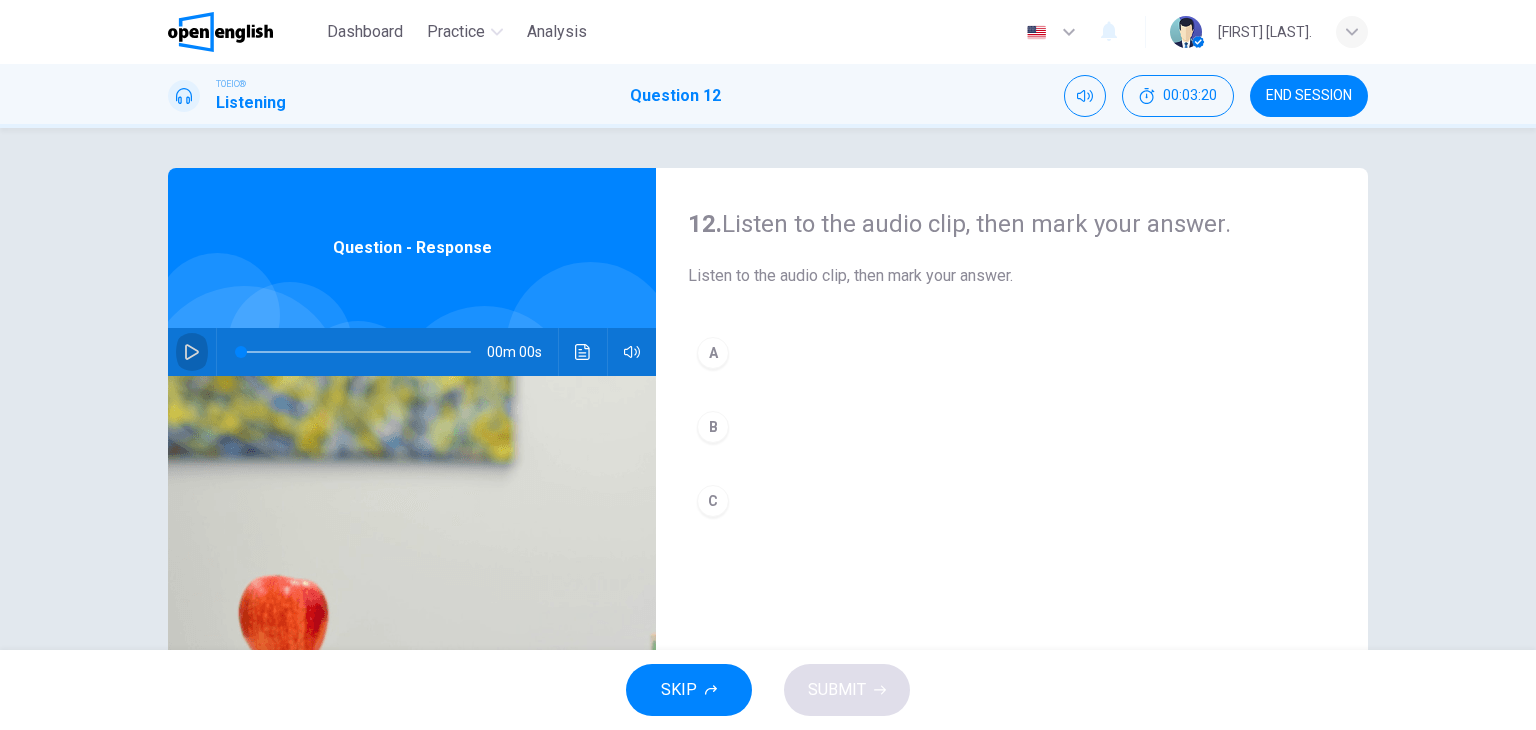 click 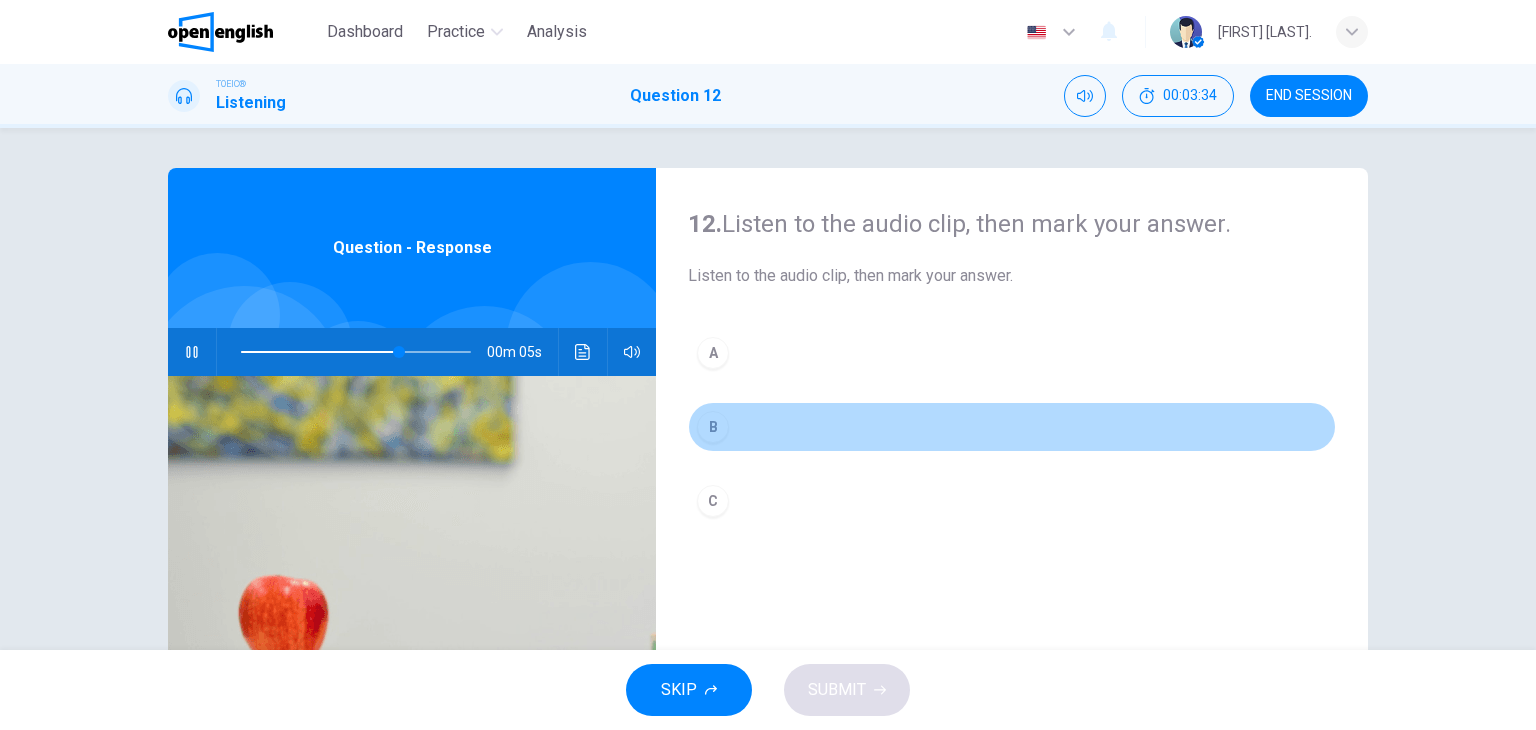click on "B" at bounding box center [713, 427] 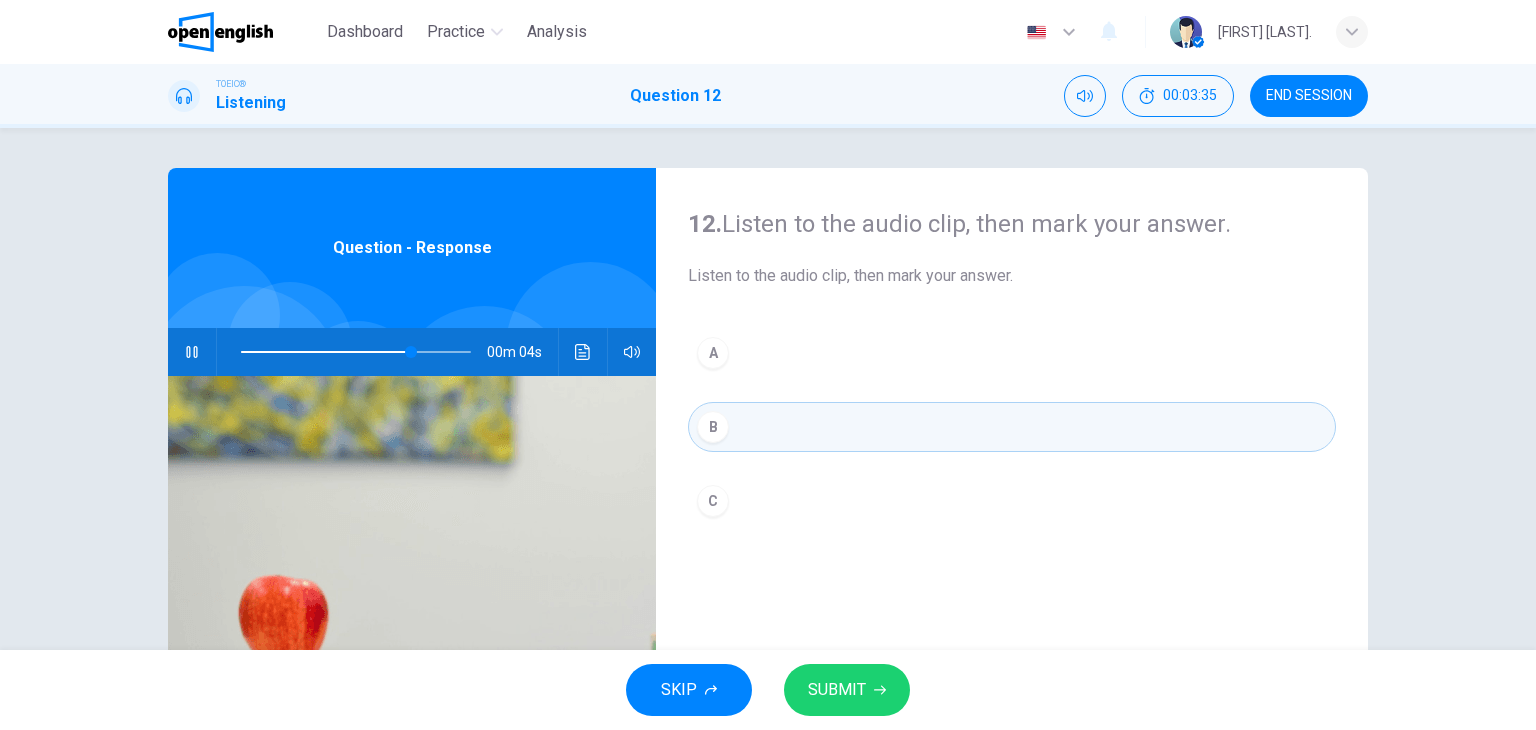 click on "SUBMIT" at bounding box center [837, 690] 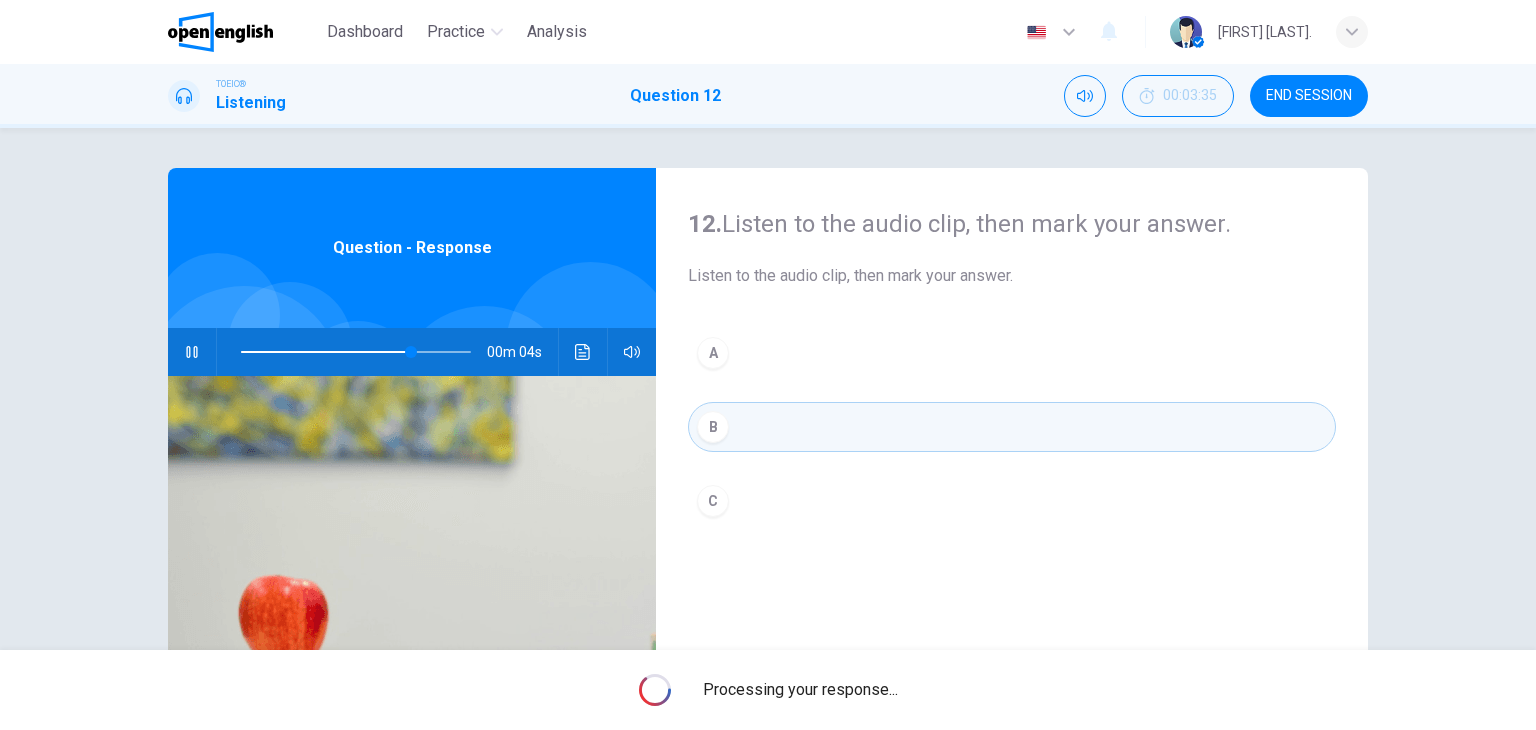 type on "**" 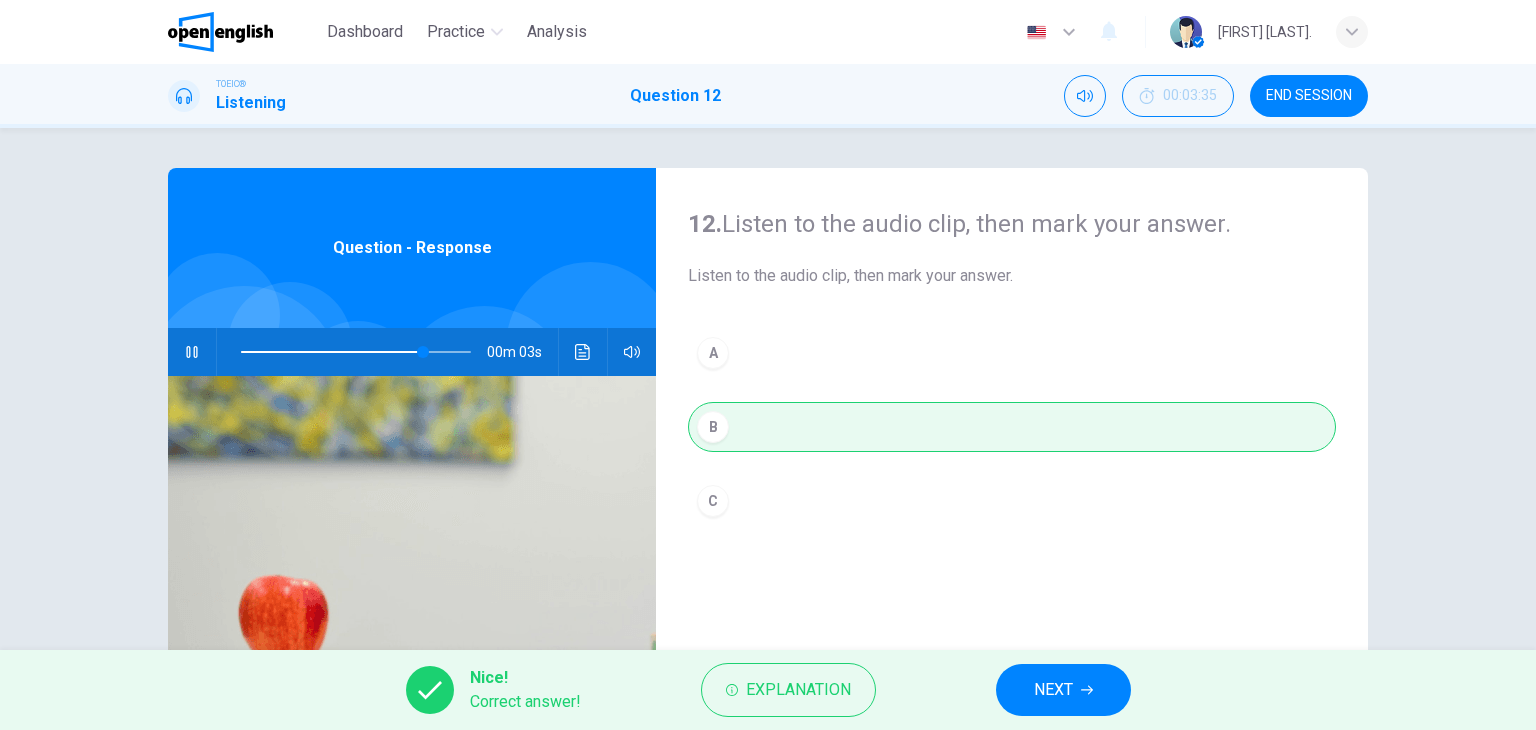 click on "NEXT" at bounding box center [1053, 690] 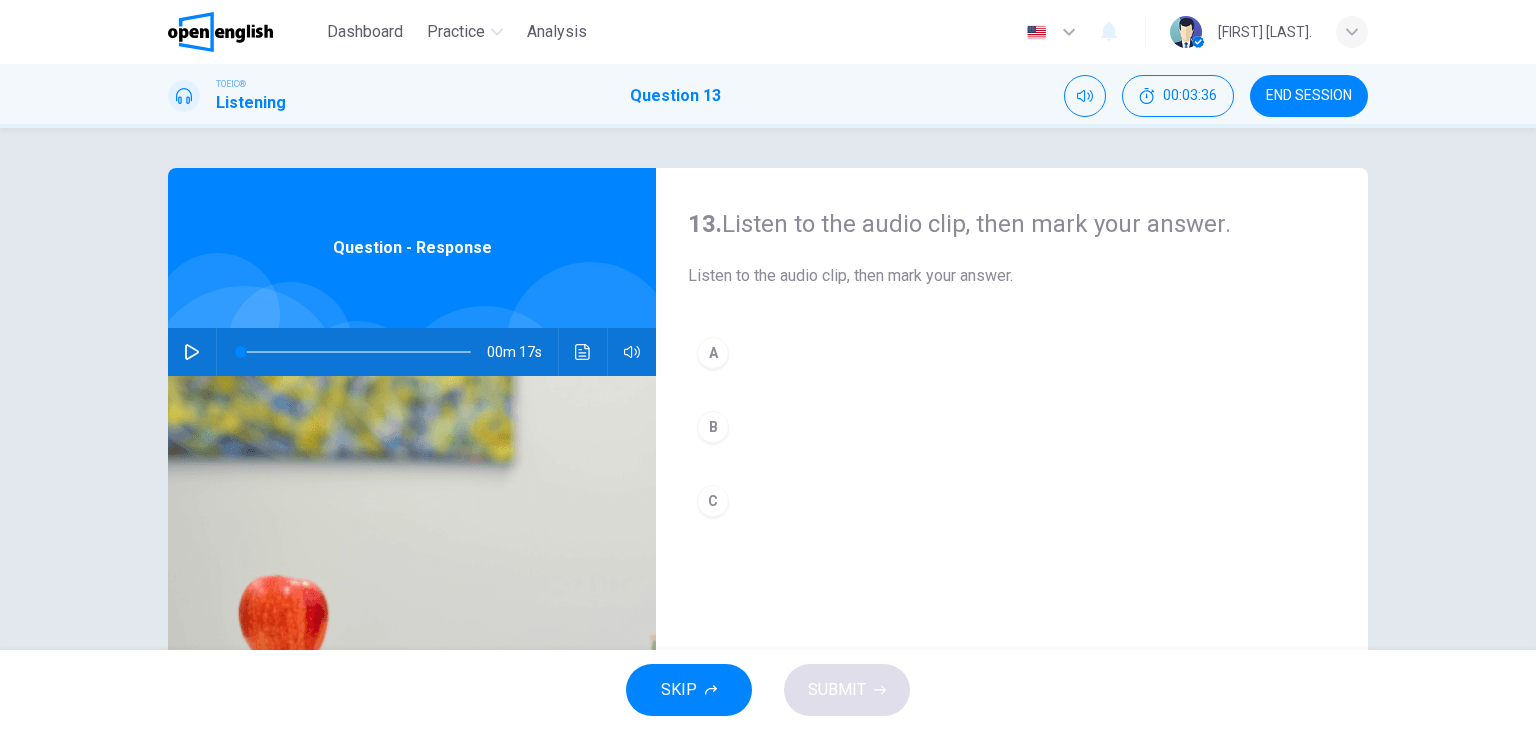 click 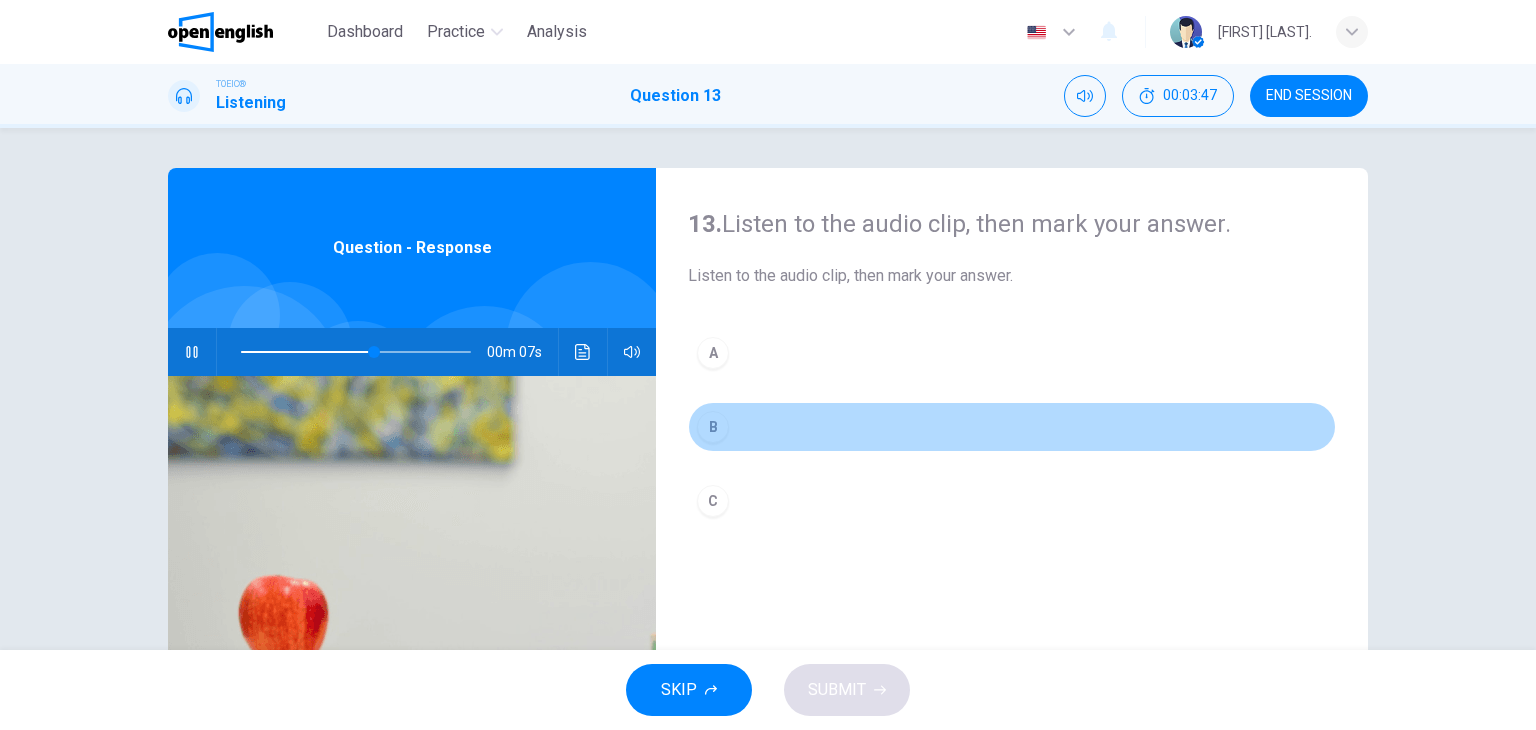 click on "B" at bounding box center (713, 427) 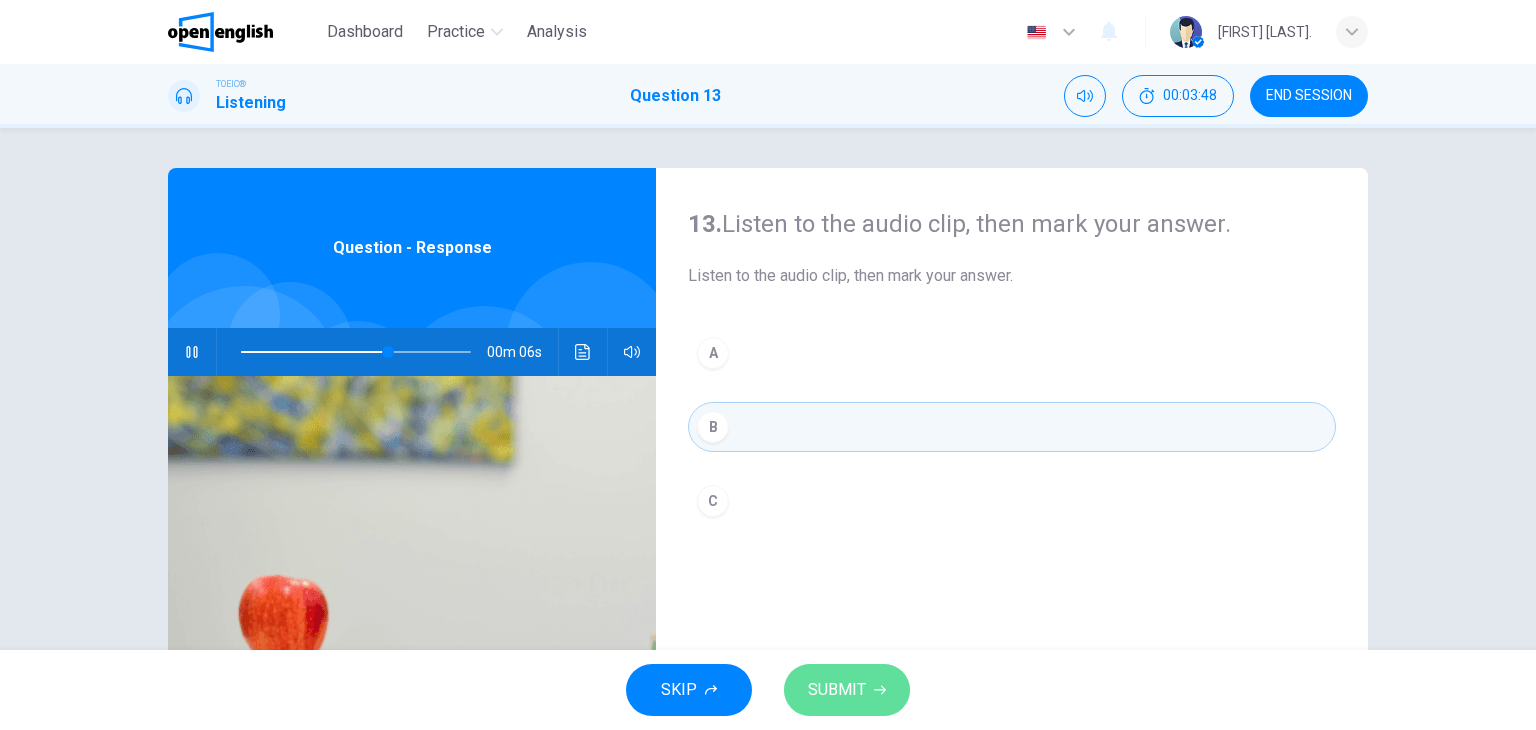 click on "SUBMIT" at bounding box center [837, 690] 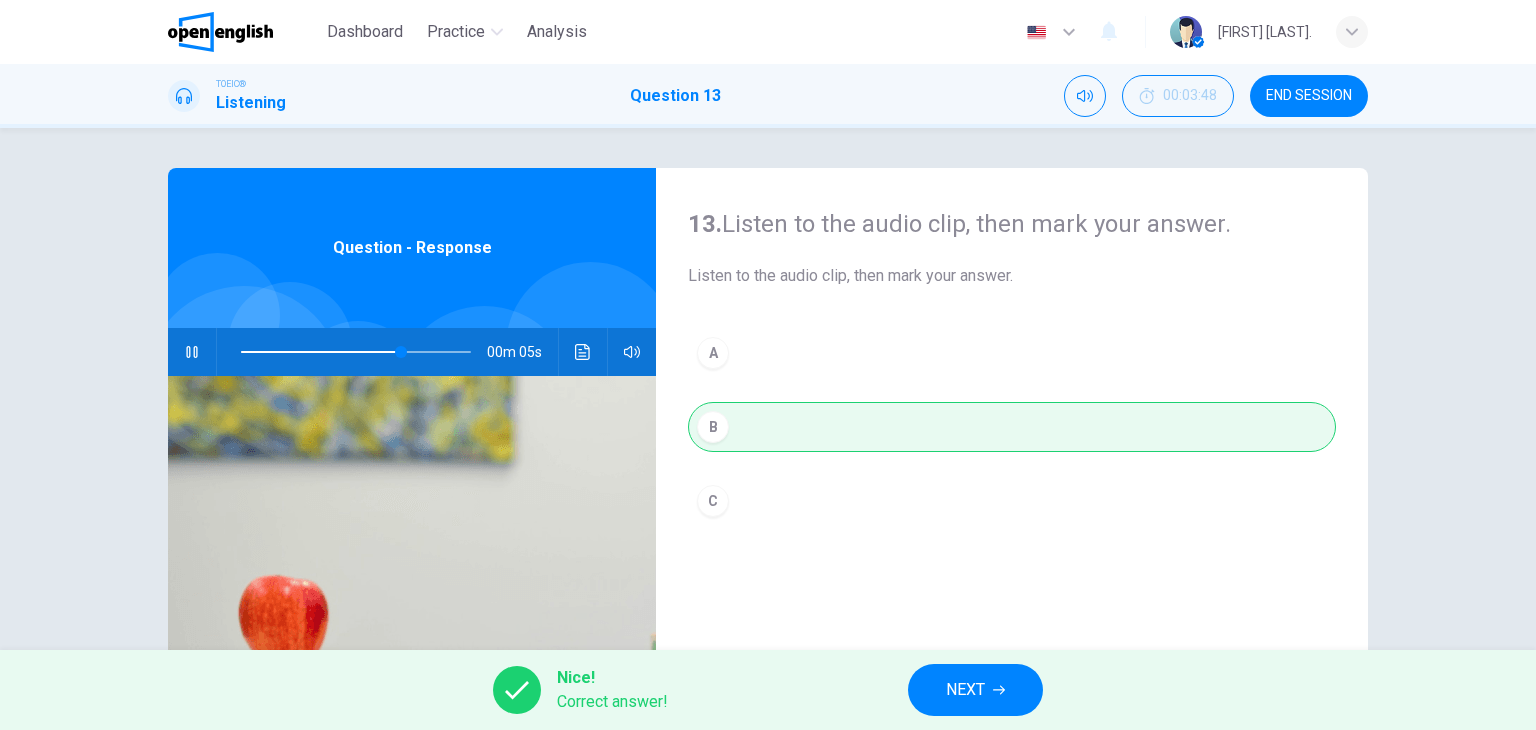 type on "**" 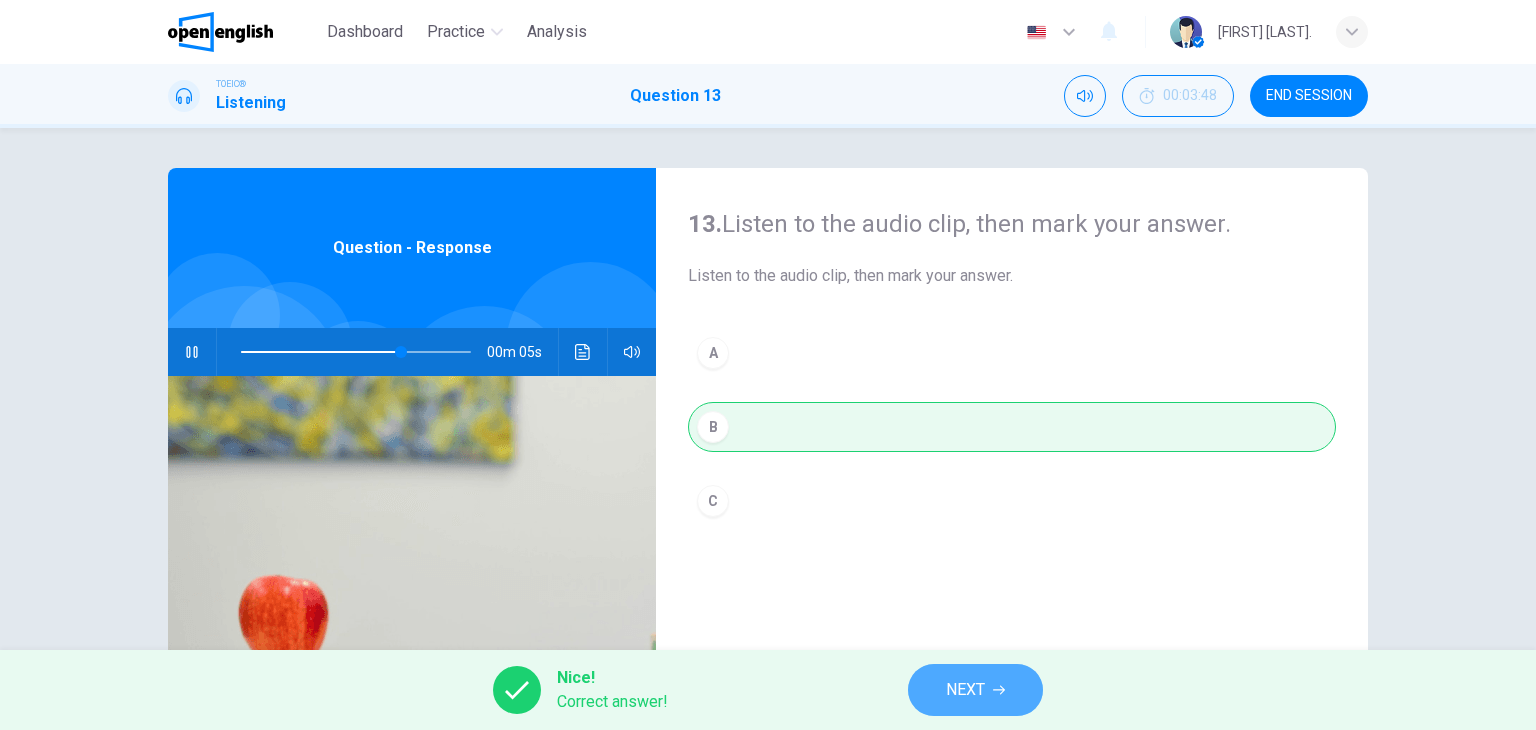 click on "NEXT" at bounding box center (975, 690) 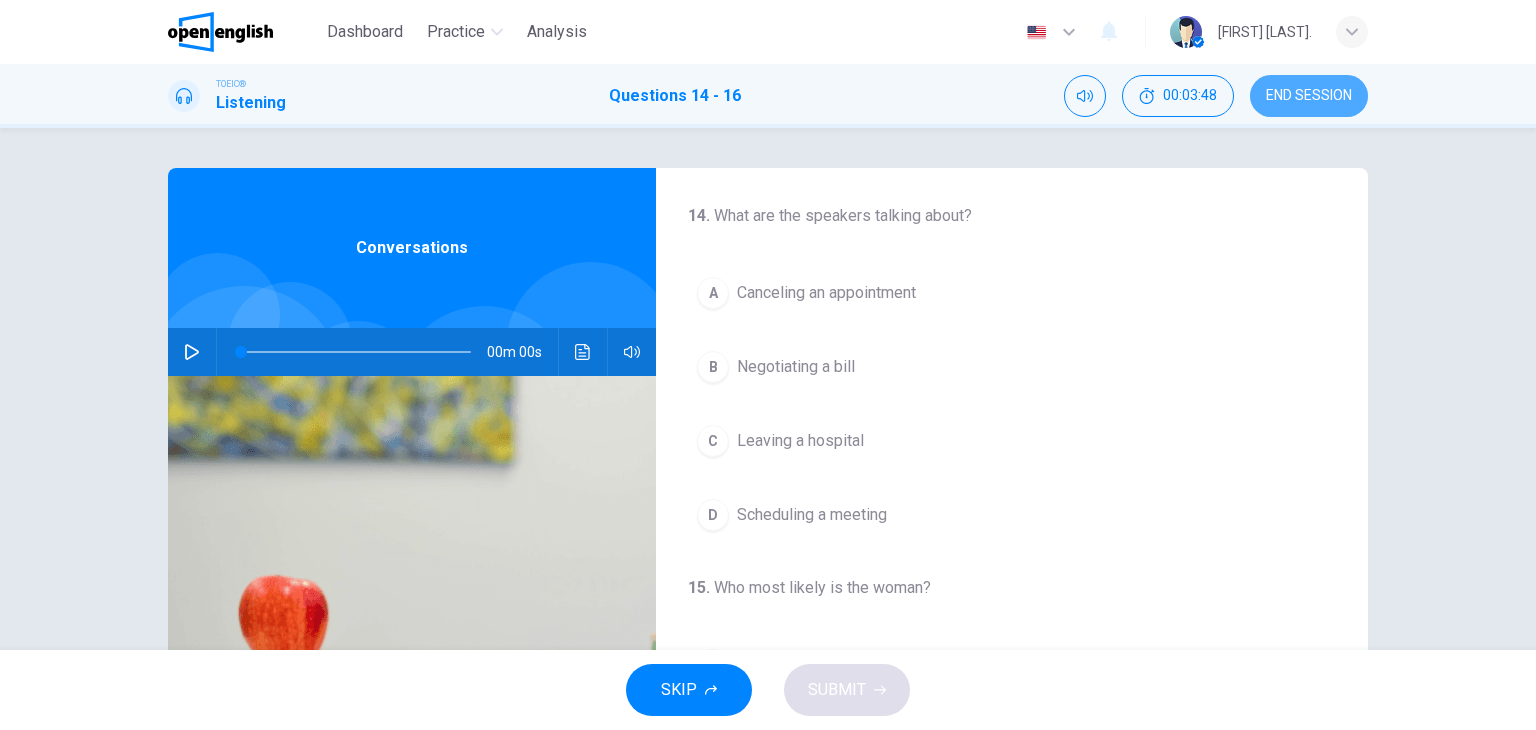 click on "END SESSION" at bounding box center (1309, 96) 